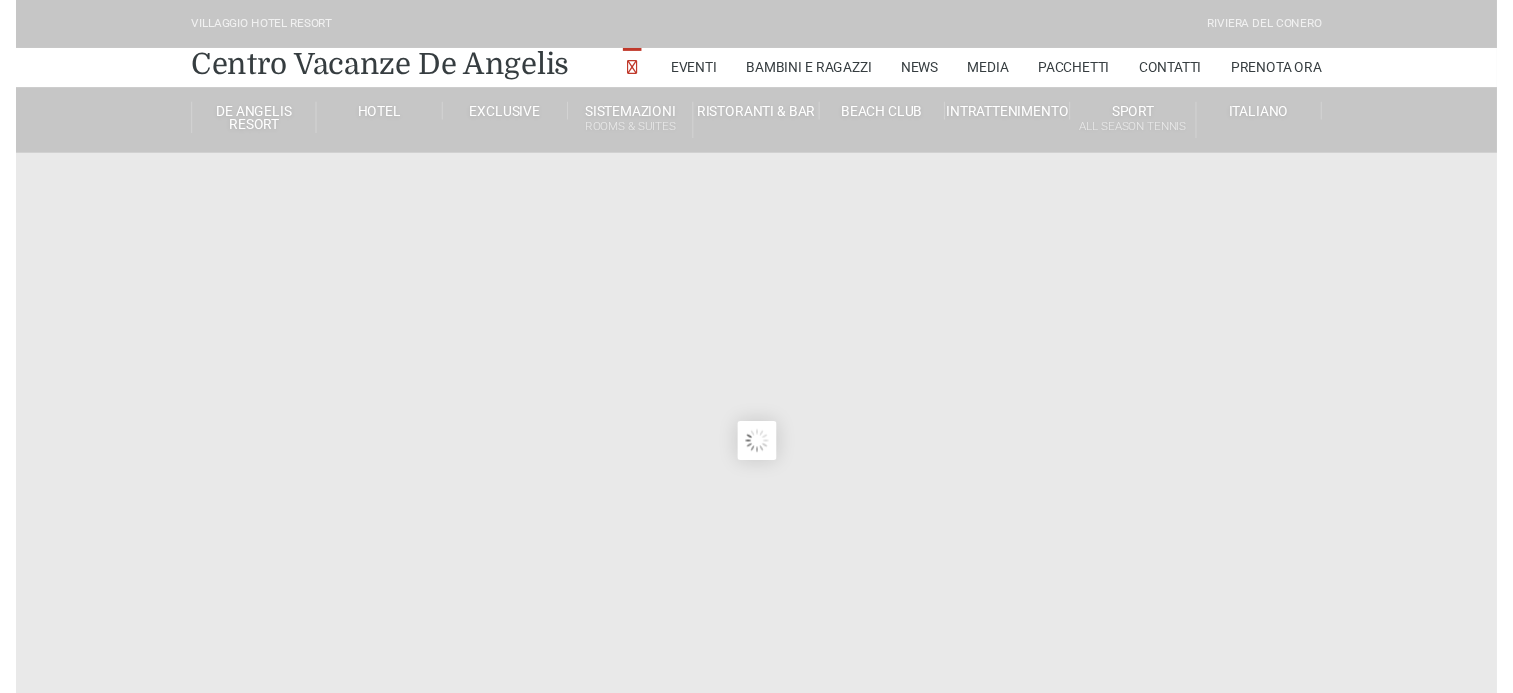 scroll, scrollTop: 0, scrollLeft: 0, axis: both 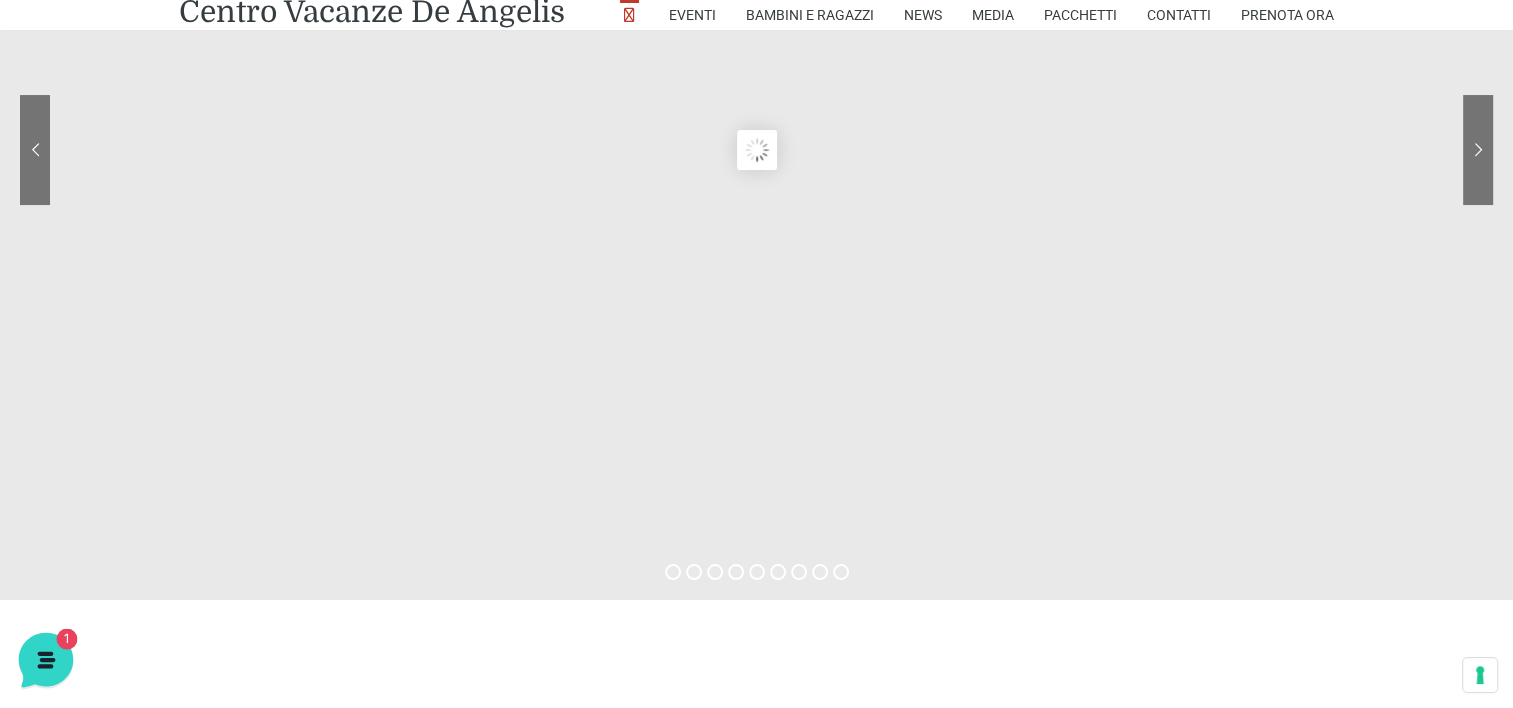 click 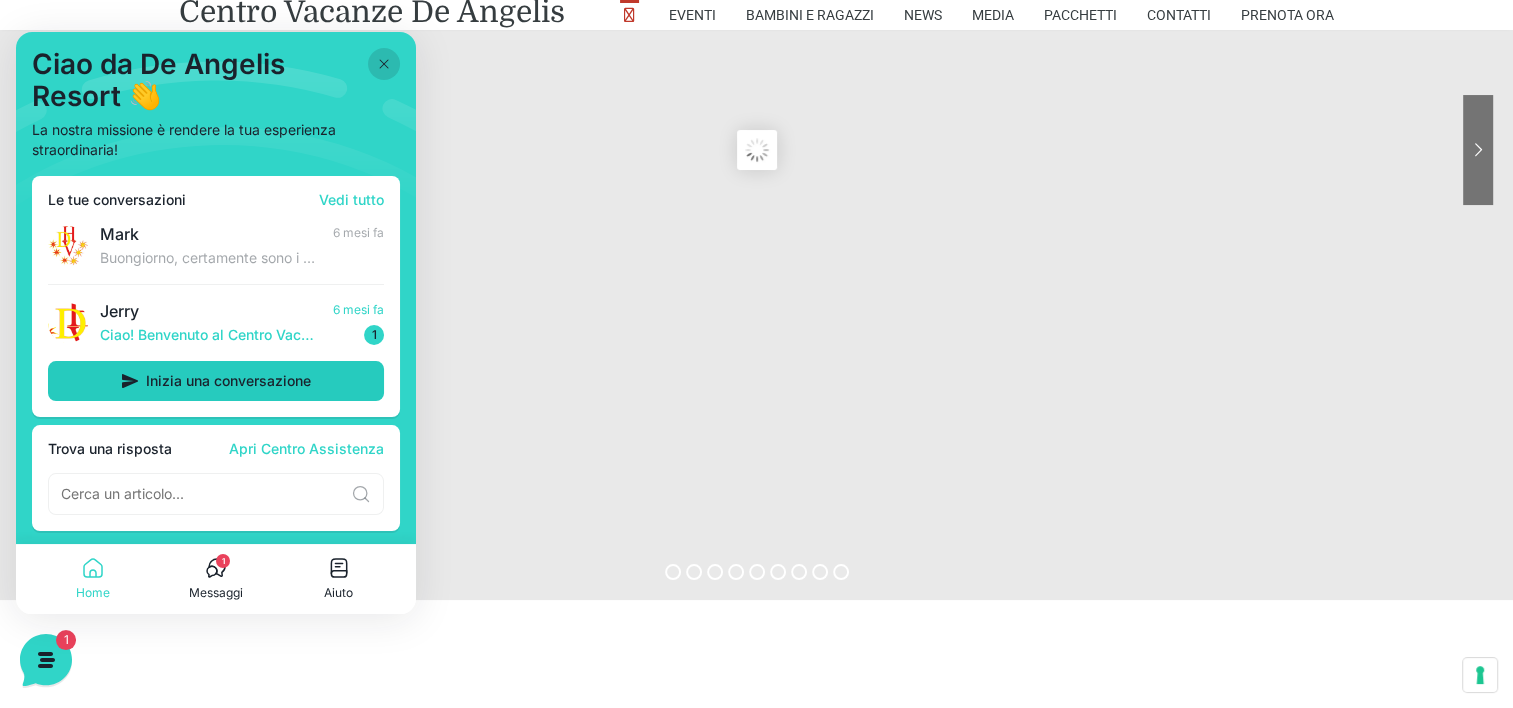click on "Inizia una conversazione" at bounding box center [228, 381] 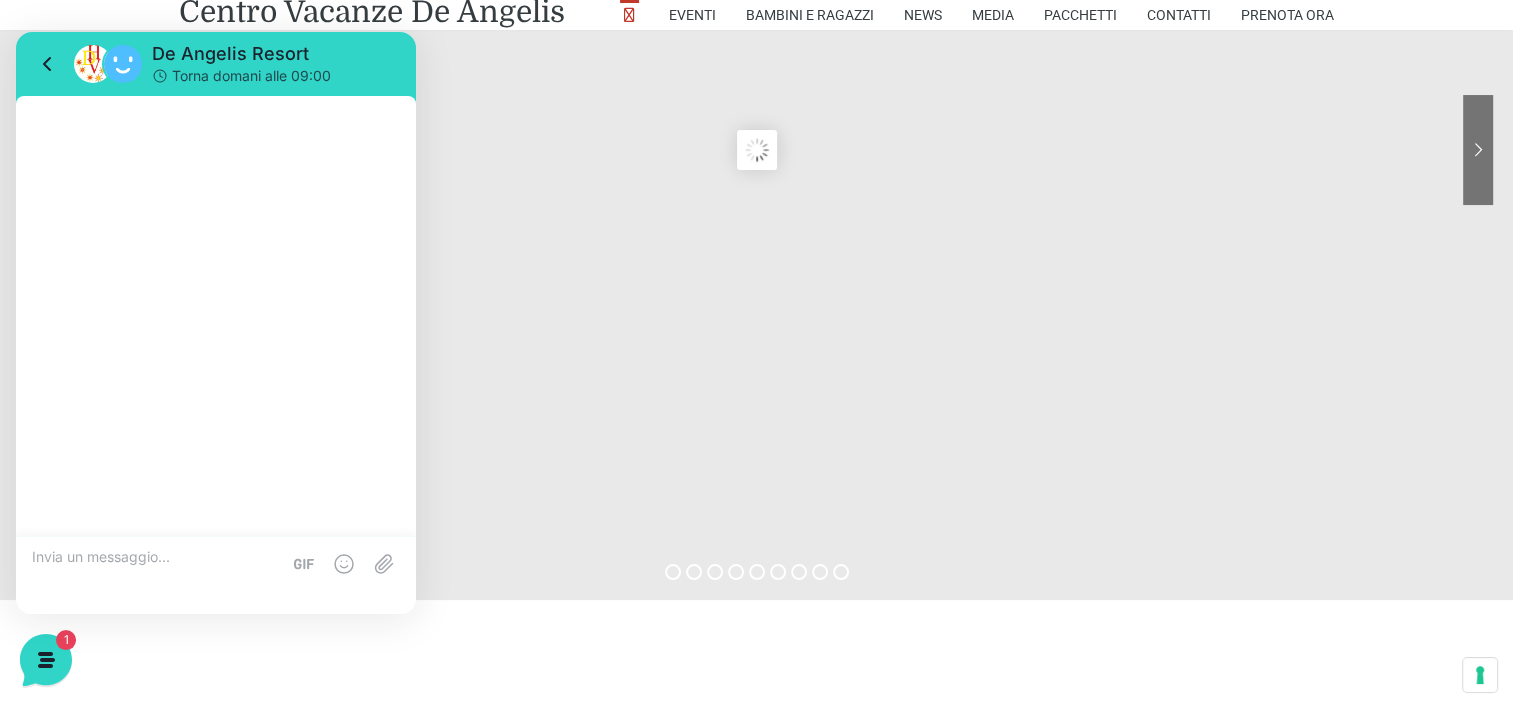 click at bounding box center (156, 575) 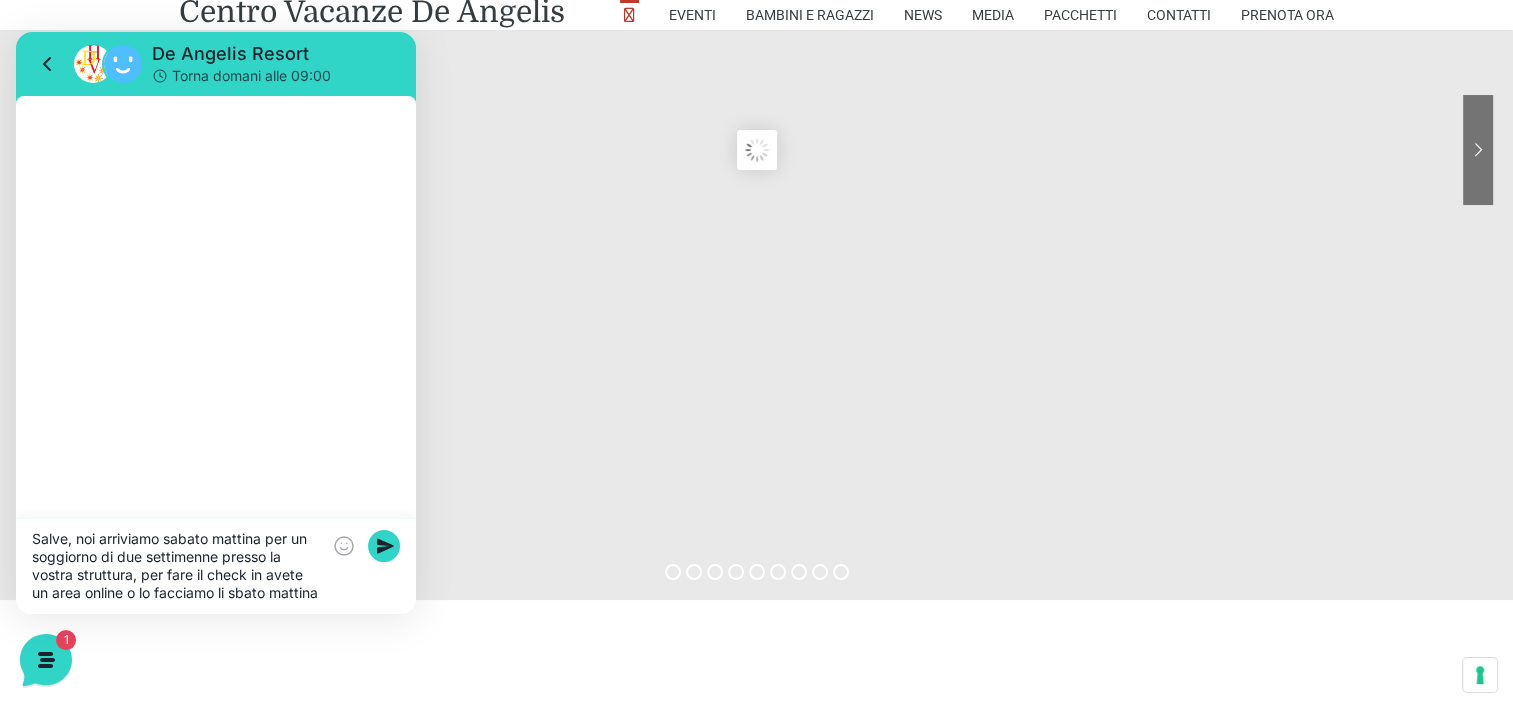 scroll, scrollTop: 16, scrollLeft: 0, axis: vertical 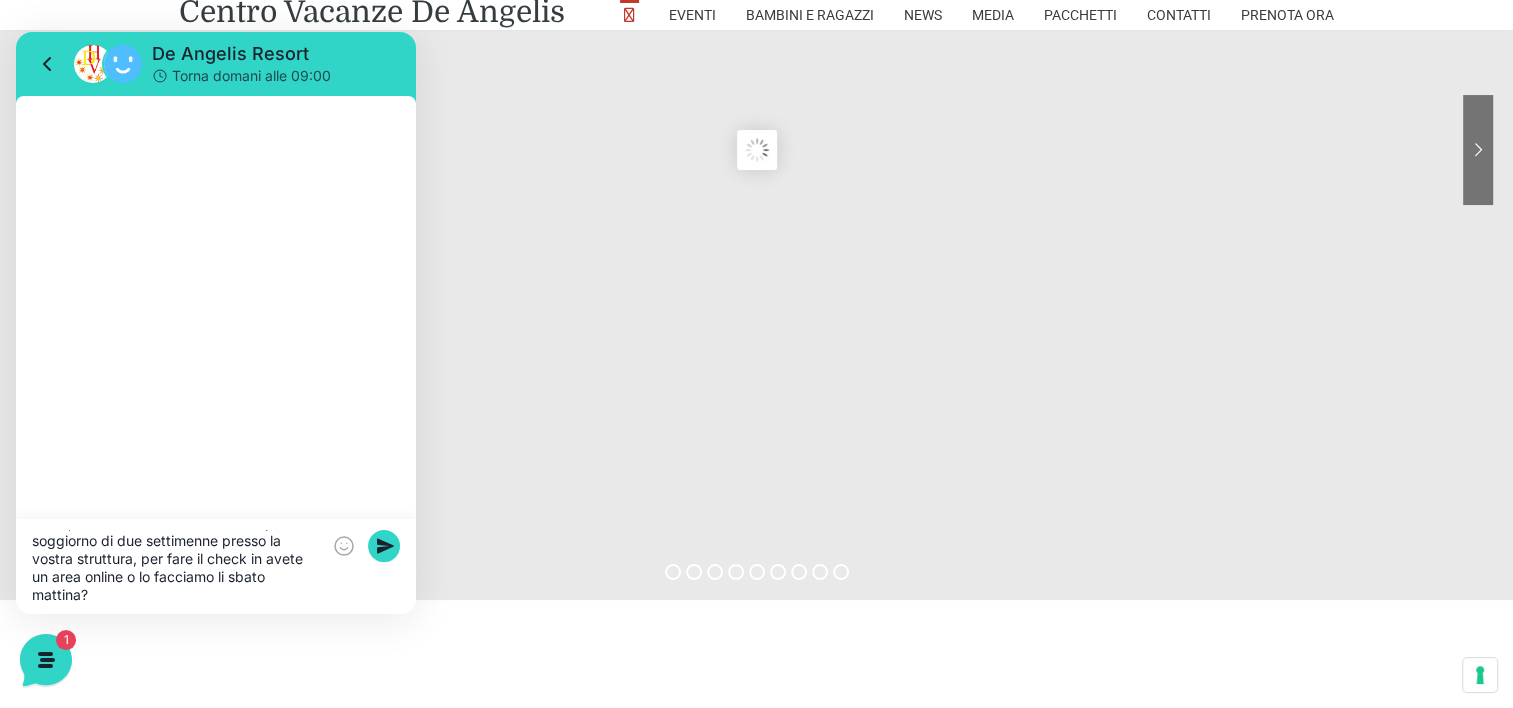 click on "Salve, noi arriviamo sabato mattina per un soggiorno di due settimenne presso la vostra struttura, per fare il check in avete un area online o lo facciamo li sbato mattina?" at bounding box center [176, 566] 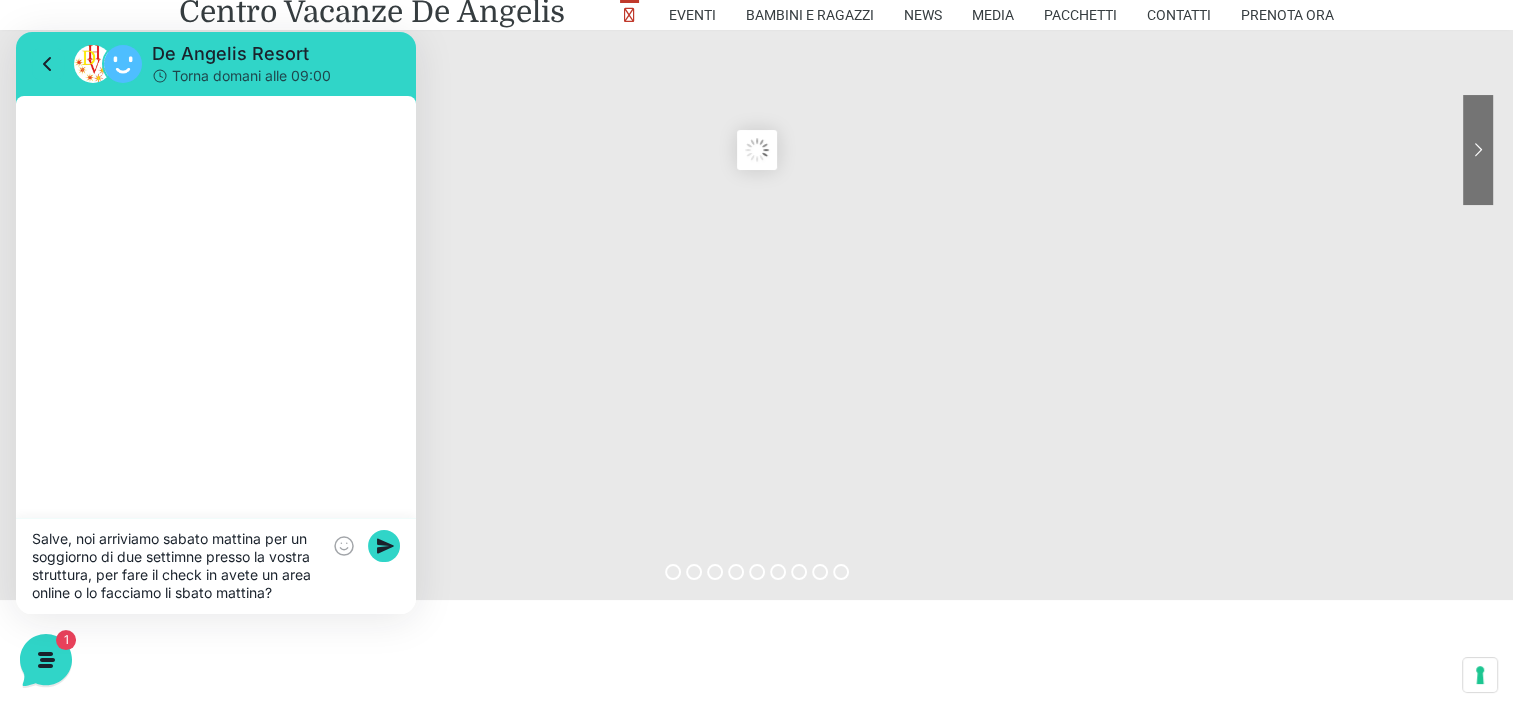 scroll, scrollTop: 0, scrollLeft: 0, axis: both 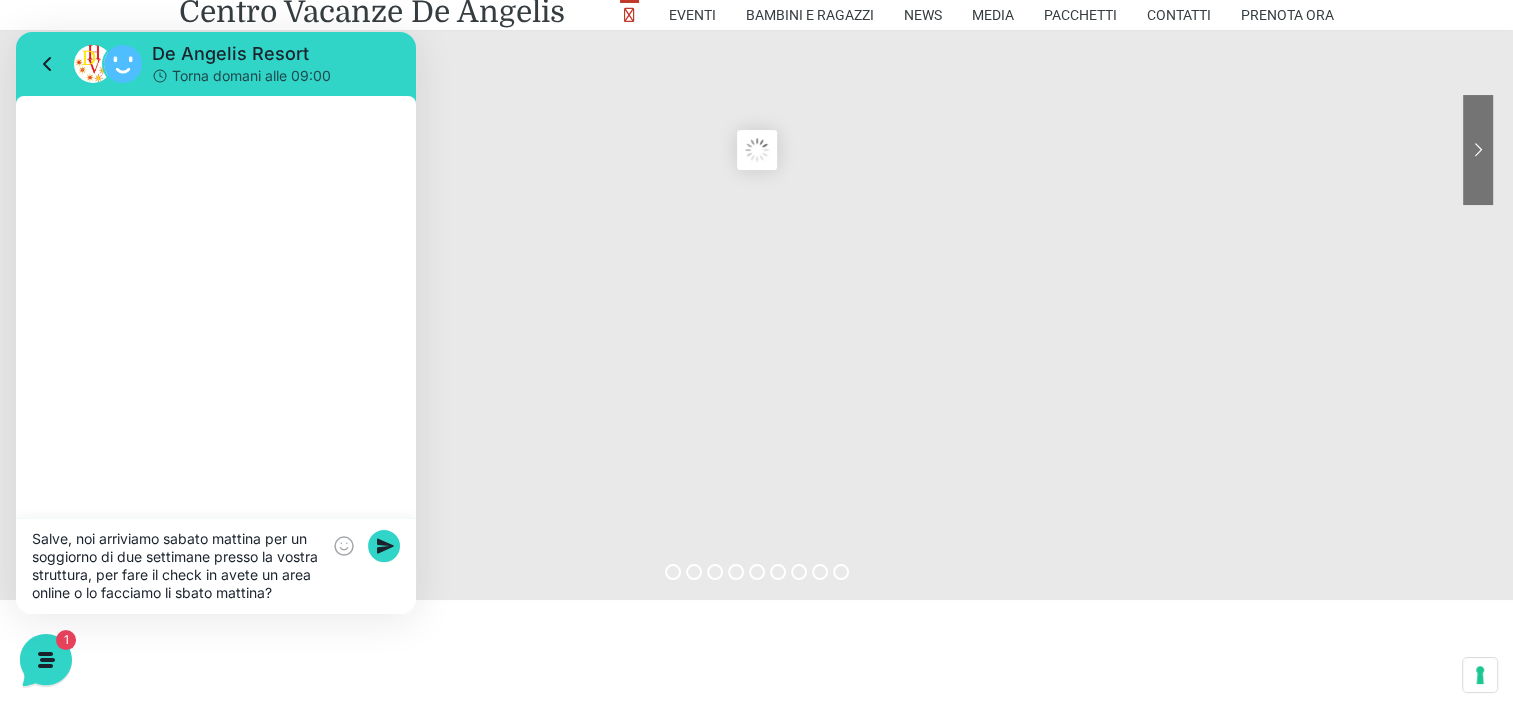 click on "Salve, noi arriviamo sabato mattina per un soggiorno di due settimane presso la vostra struttura, per fare il check in avete un area online o lo facciamo li sbato mattina?" at bounding box center [176, 566] 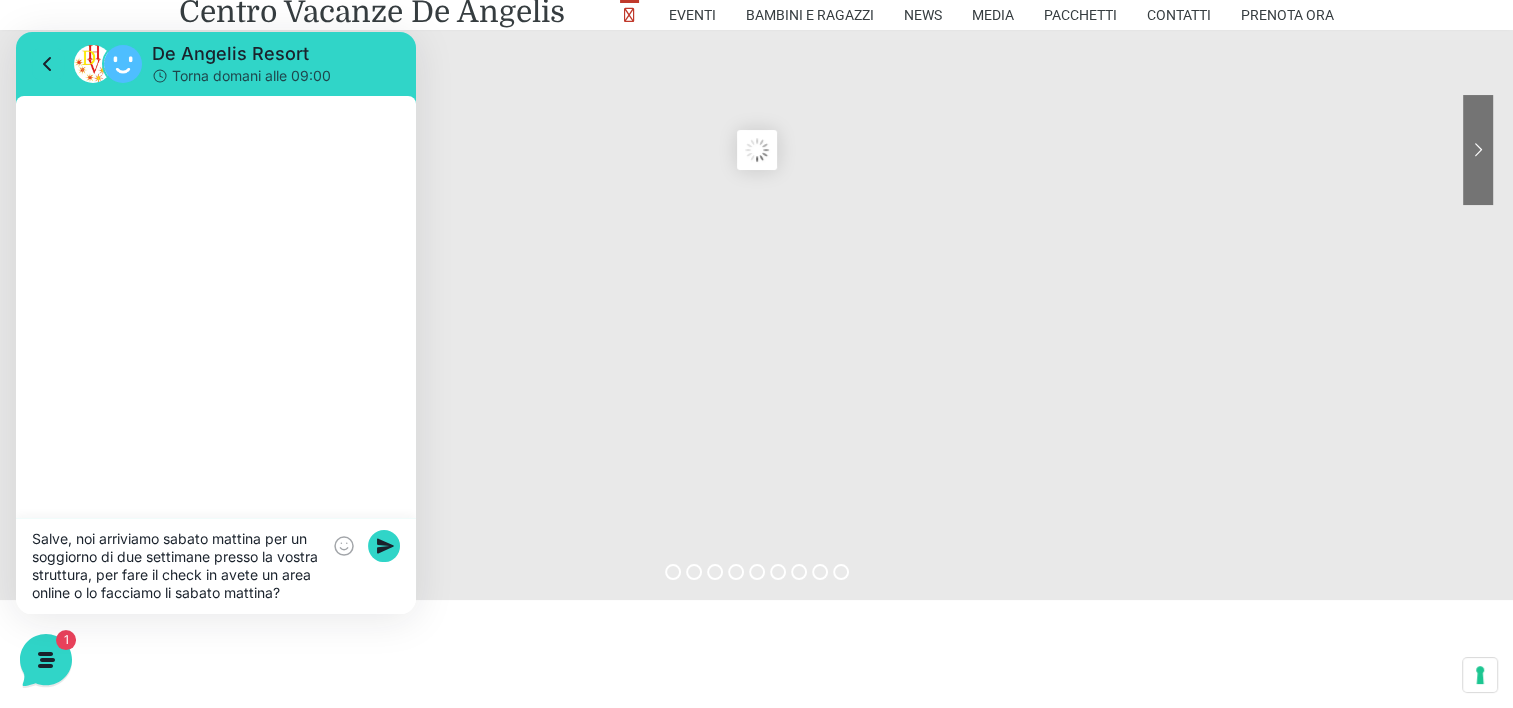 scroll, scrollTop: 18, scrollLeft: 0, axis: vertical 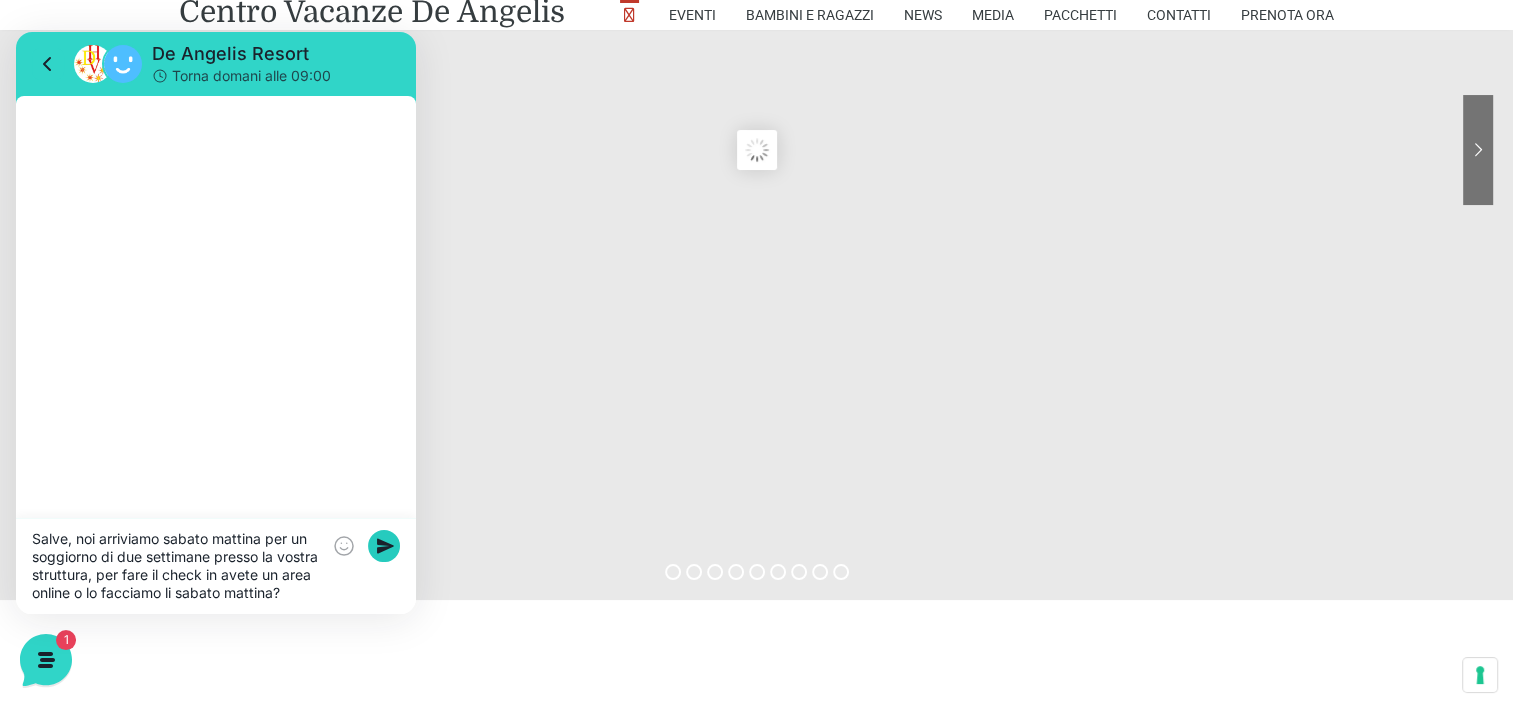 type on "Salve, noi arriviamo sabato mattina per un soggiorno di due settimane presso la vostra struttura, per fare il check in avete un area online o lo facciamo li sabato mattina?" 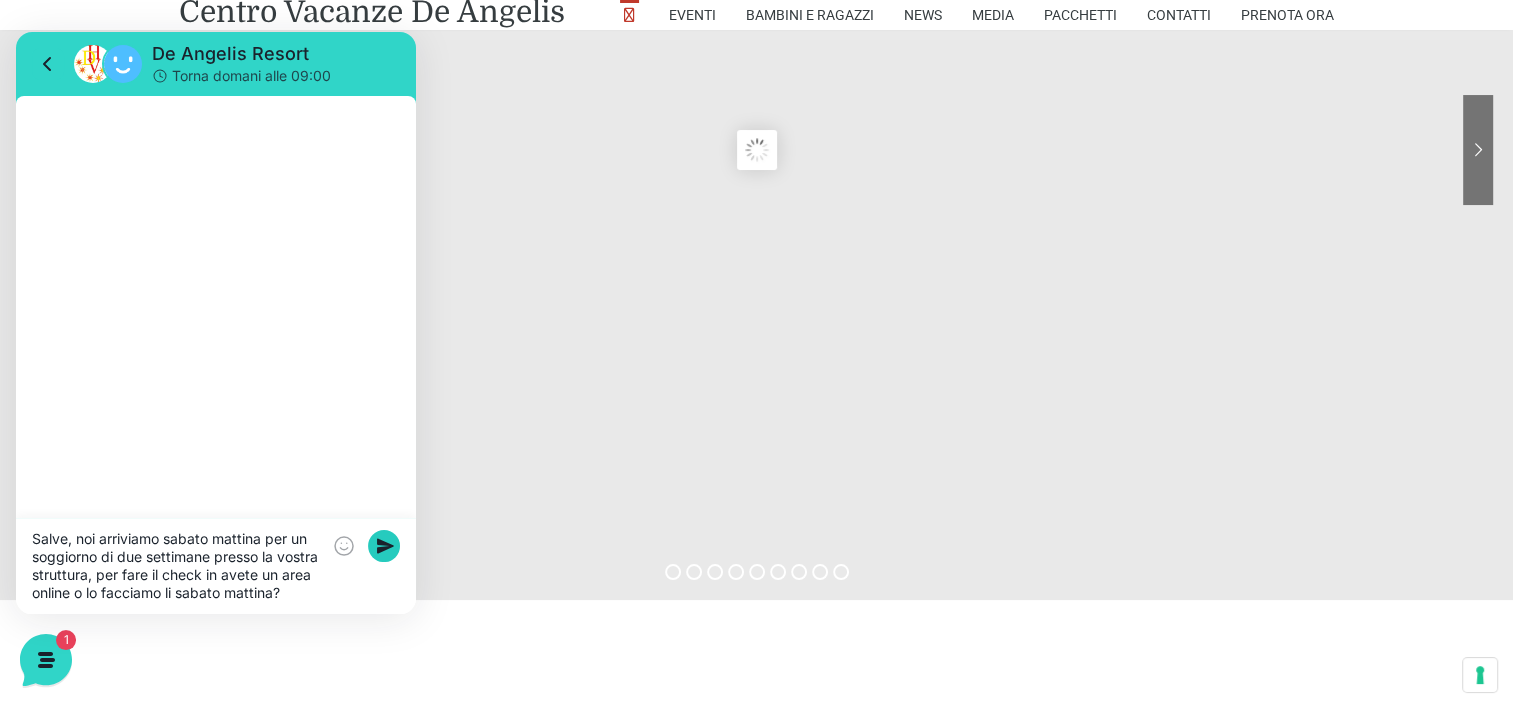 click 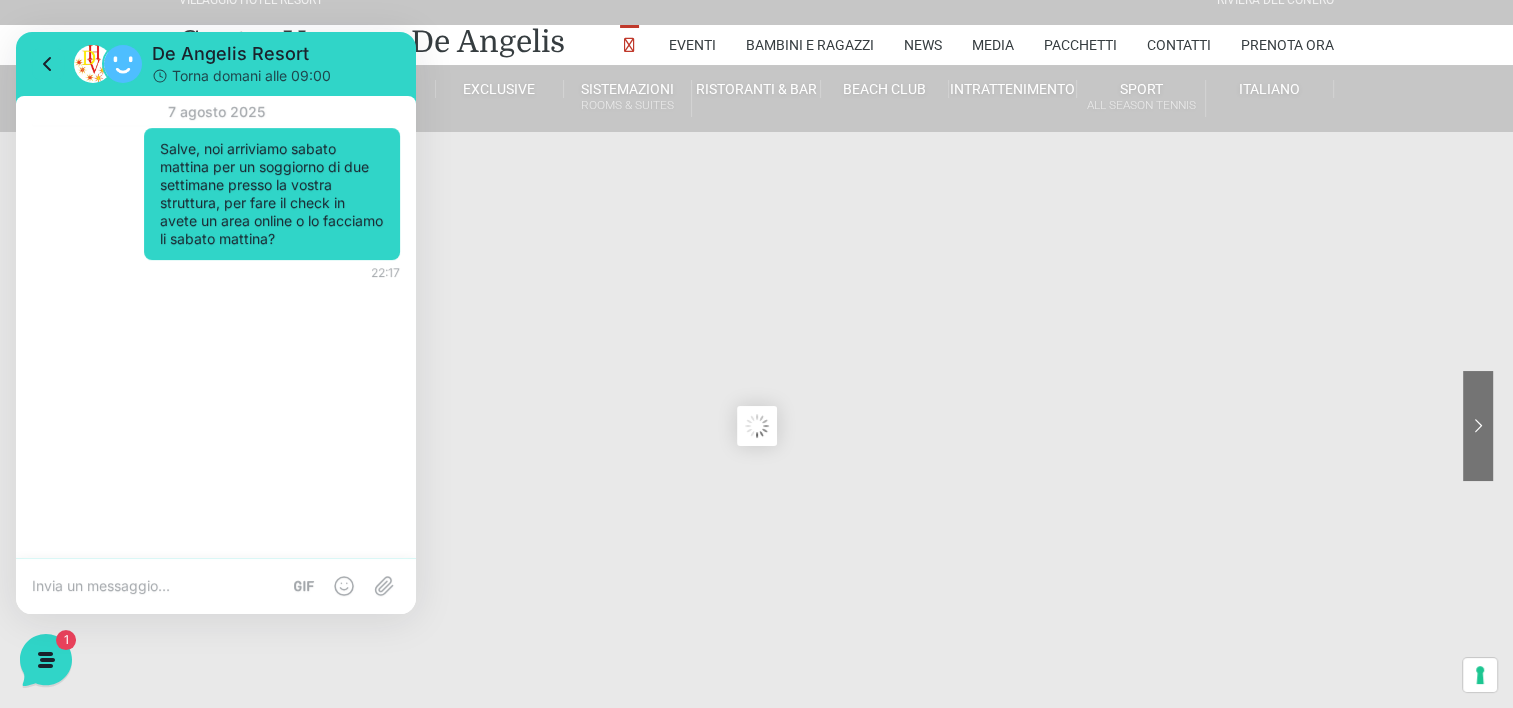 scroll, scrollTop: 0, scrollLeft: 0, axis: both 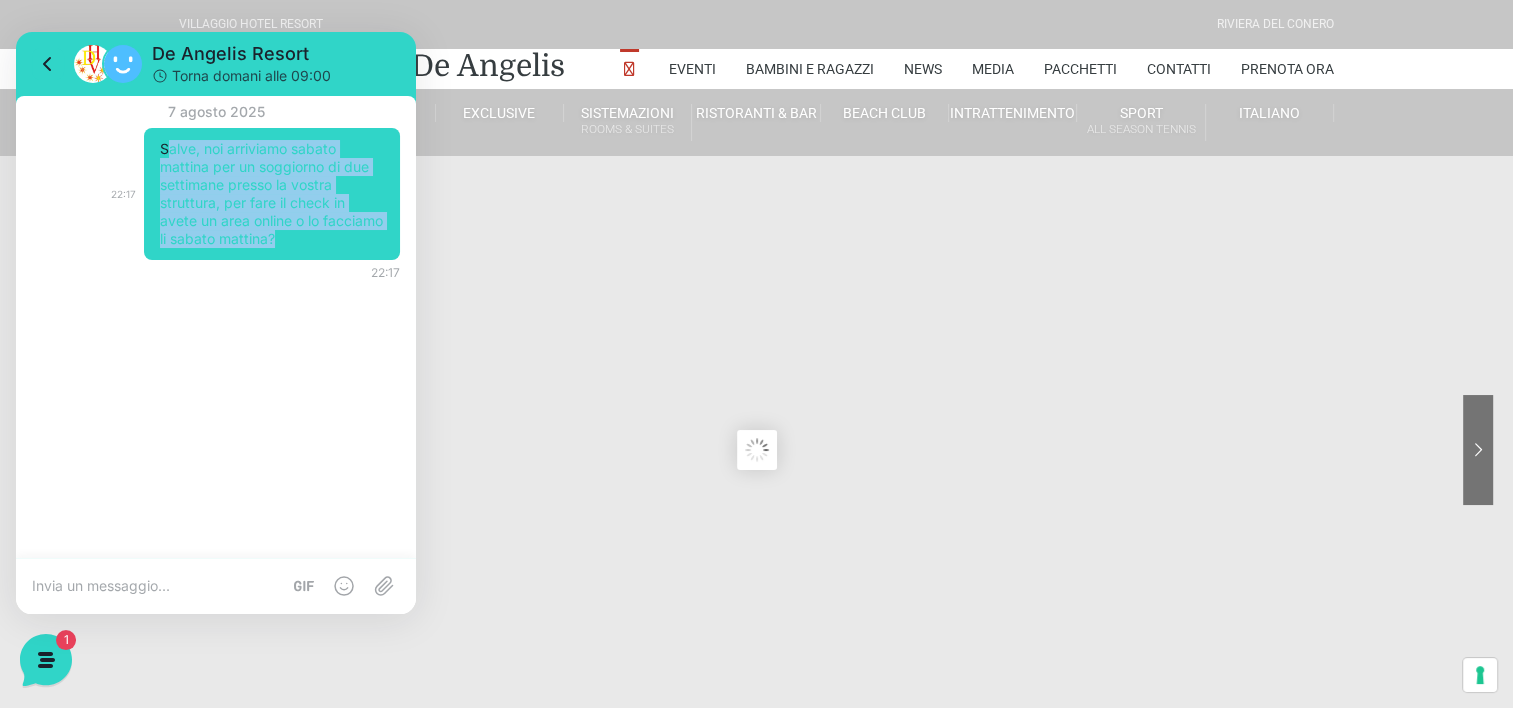 drag, startPoint x: 341, startPoint y: 234, endPoint x: 165, endPoint y: 142, distance: 198.59506 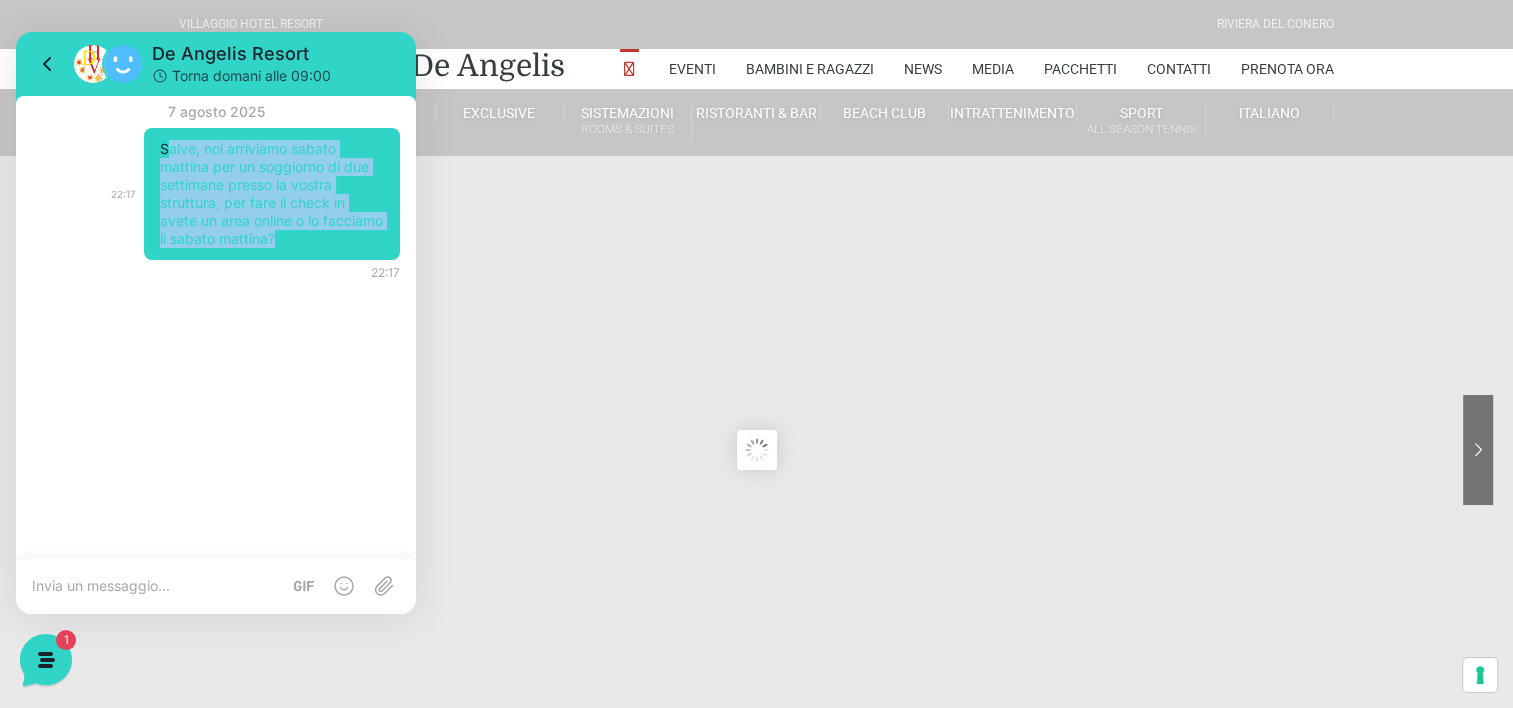 click on "Salve, noi arriviamo sabato mattina per un soggiorno di due settimane presso la vostra struttura, per fare il check in avete un area online o lo facciamo li sabato mattina?" at bounding box center [272, 194] 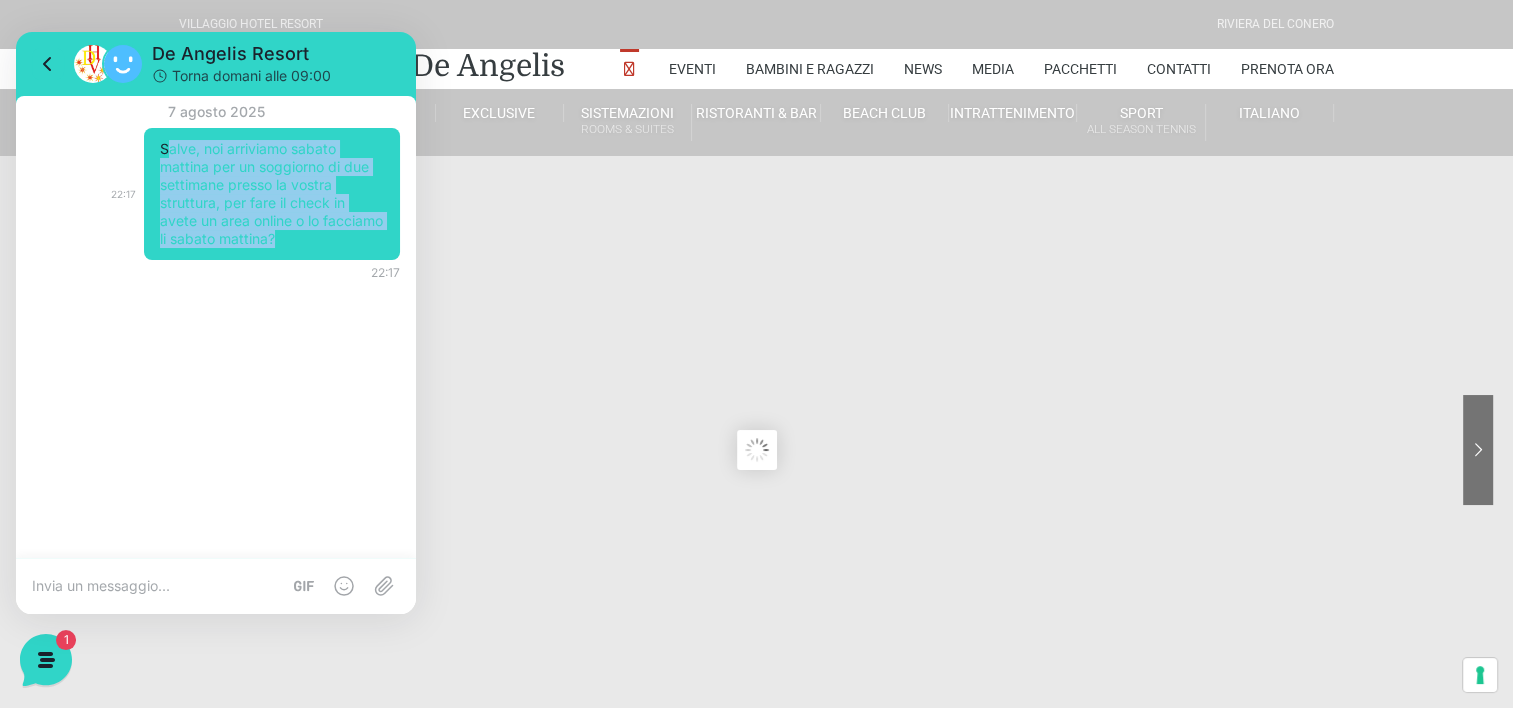 drag, startPoint x: 165, startPoint y: 142, endPoint x: 369, endPoint y: 237, distance: 225.03555 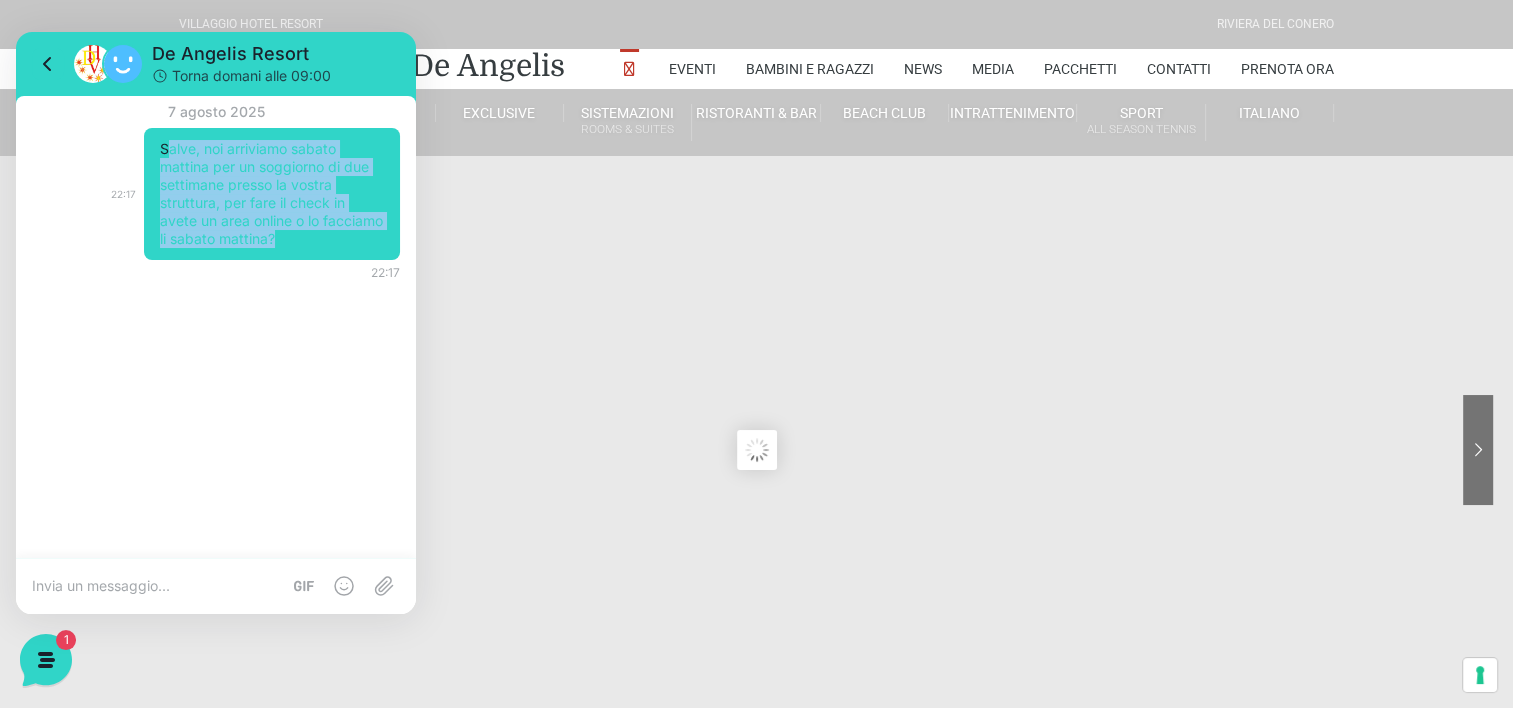 click on "Salve, noi arriviamo sabato mattina per un soggiorno di due settimane presso la vostra struttura, per fare il check in avete un area online o lo facciamo li sabato mattina?" at bounding box center (272, 194) 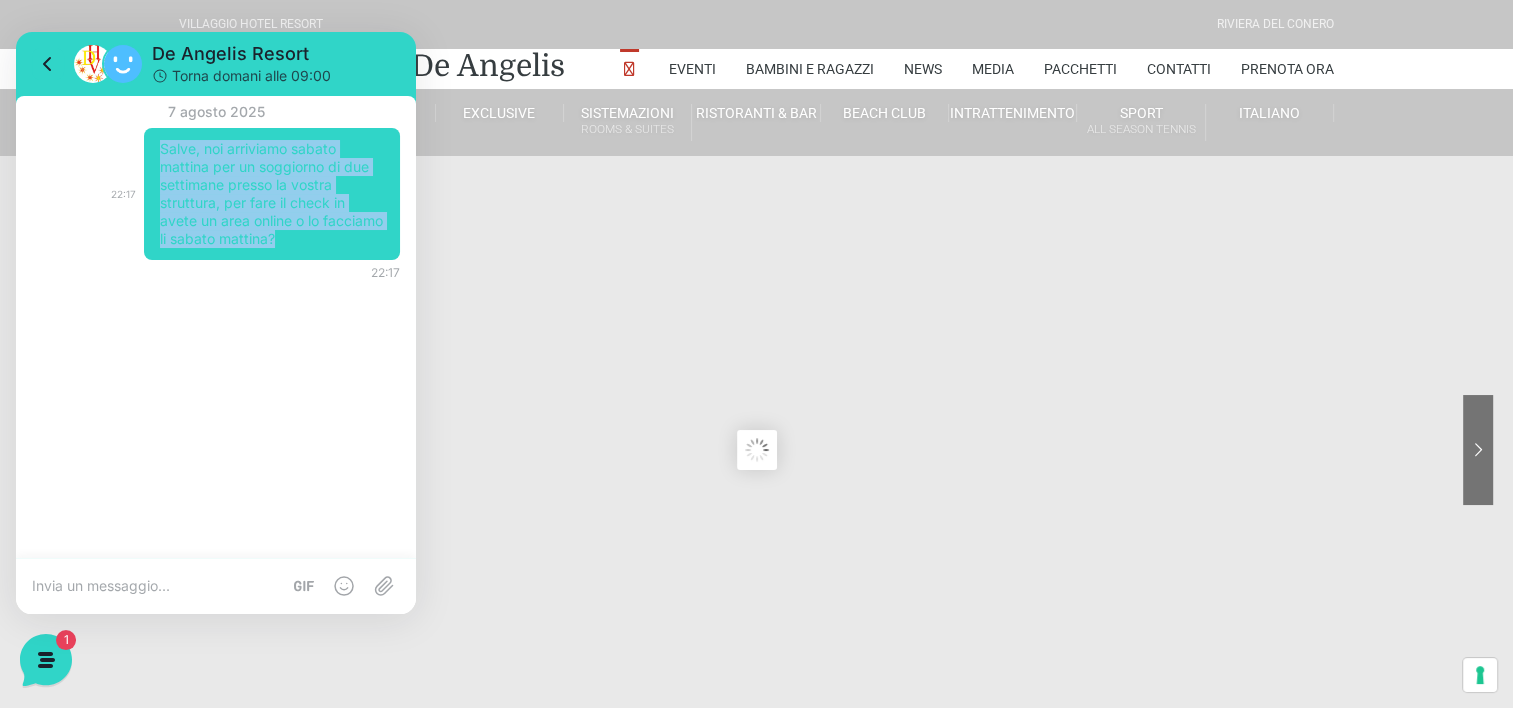 drag, startPoint x: 354, startPoint y: 240, endPoint x: 123, endPoint y: 137, distance: 252.92291 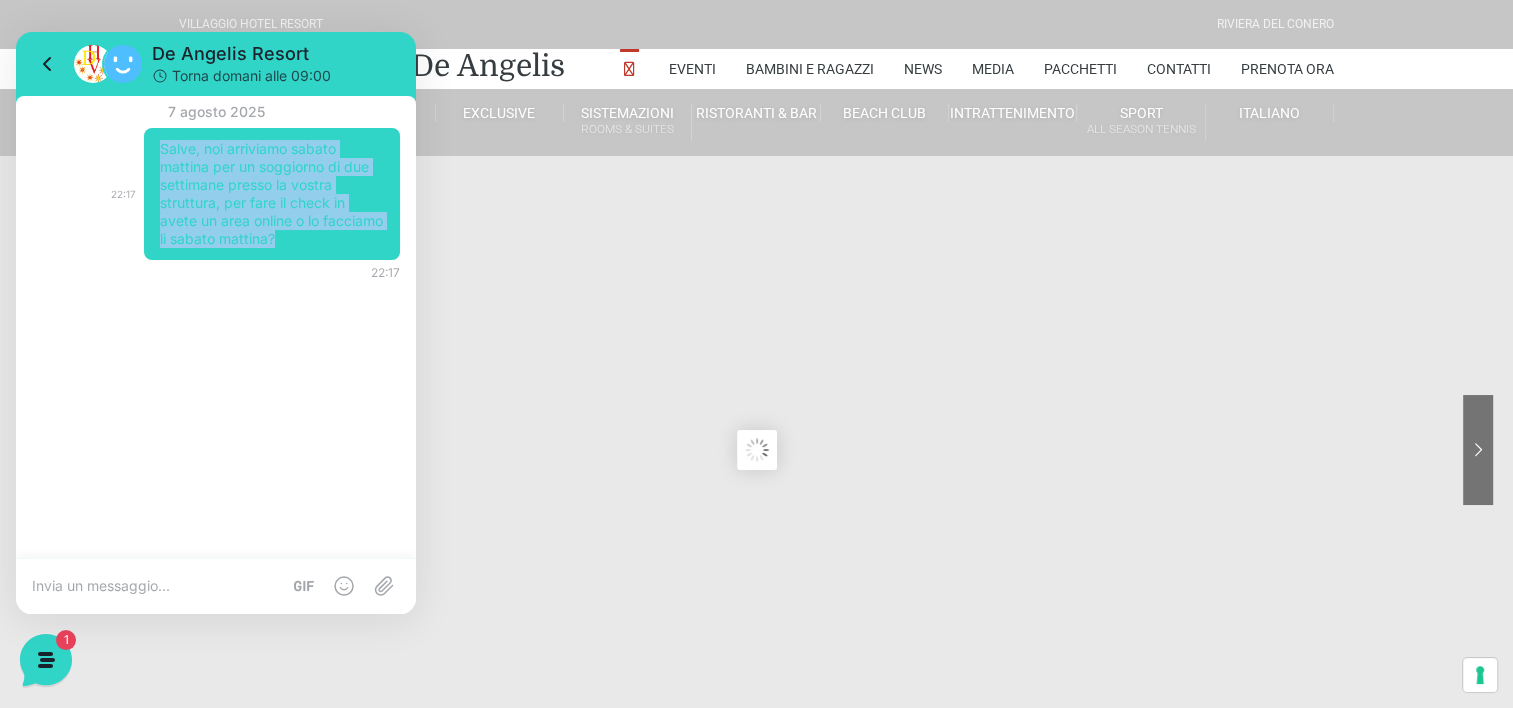 click on "Salve, noi arriviamo sabato mattina per un soggiorno di due settimane presso la vostra struttura, per fare il check in avete un area online o lo facciamo li sabato mattina? 22:17" at bounding box center [238, 194] 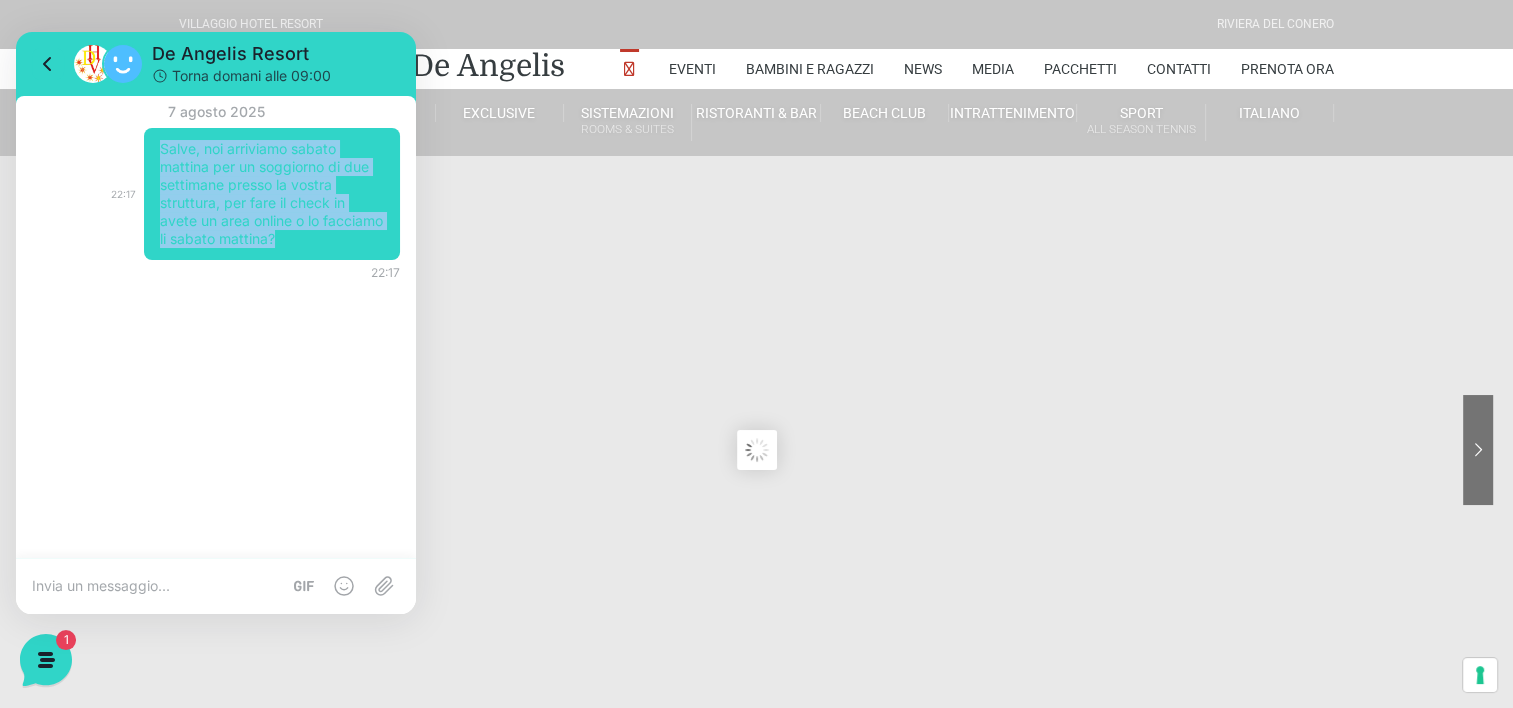 drag, startPoint x: 123, startPoint y: 137, endPoint x: 200, endPoint y: 176, distance: 86.313385 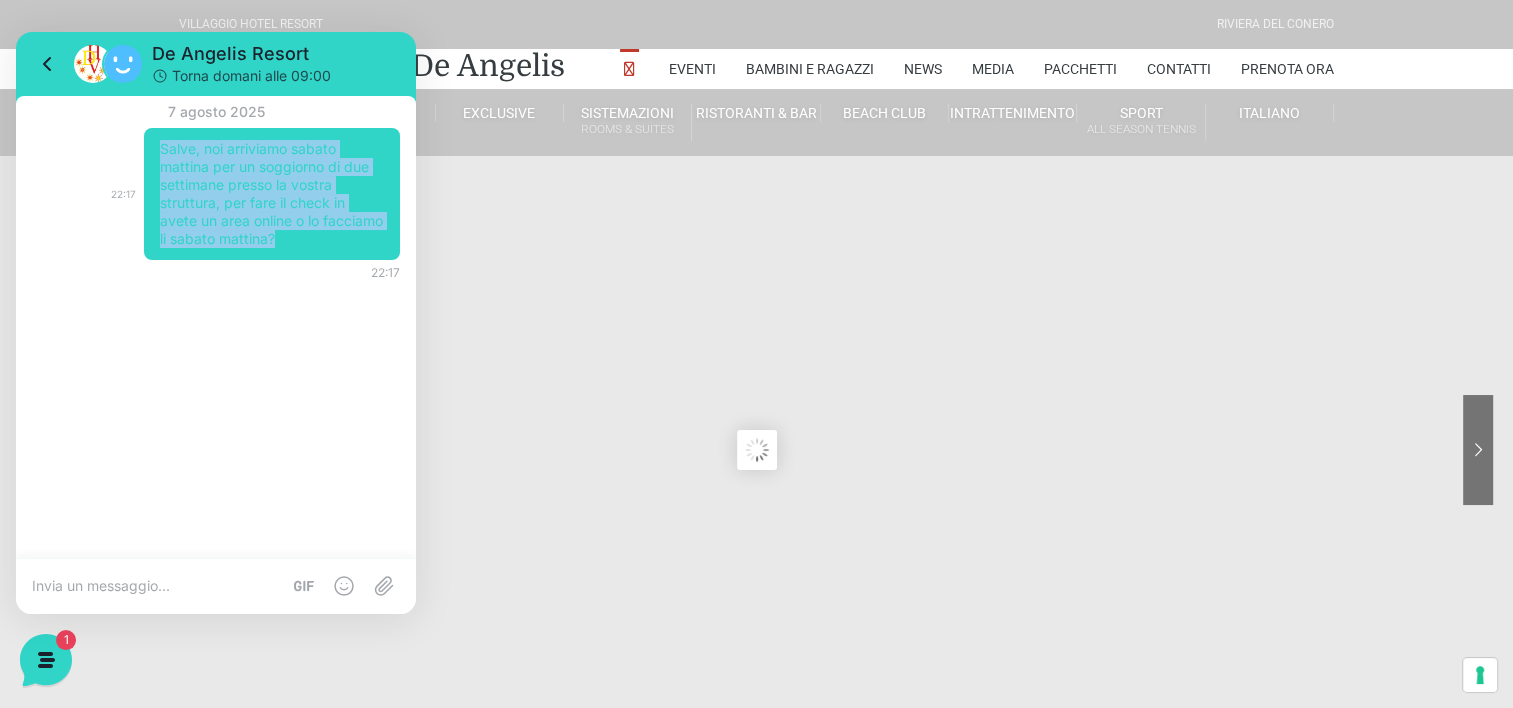copy on "Salve, noi arriviamo sabato mattina per un soggiorno di due settimane presso la vostra struttura, per fare il check in avete un area online o lo facciamo li sabato mattina?" 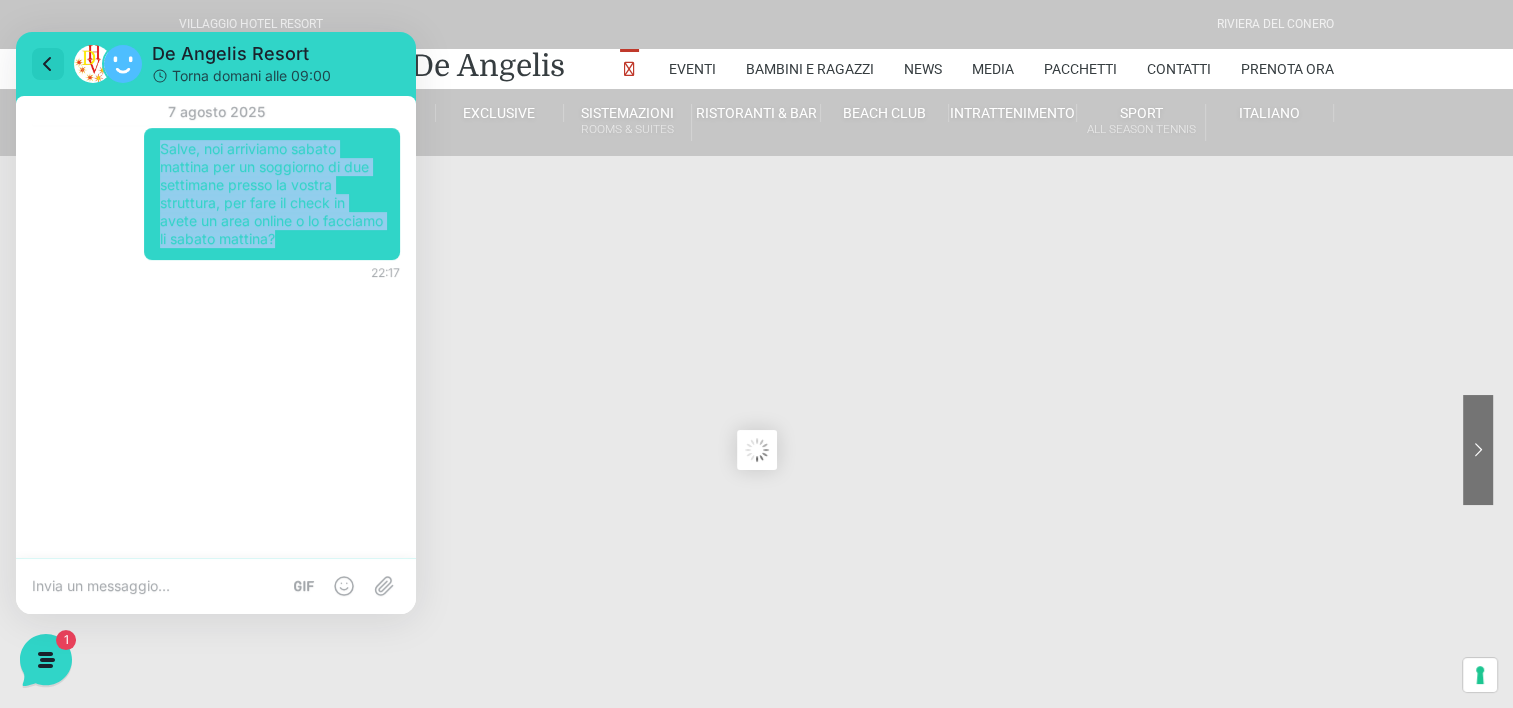 click 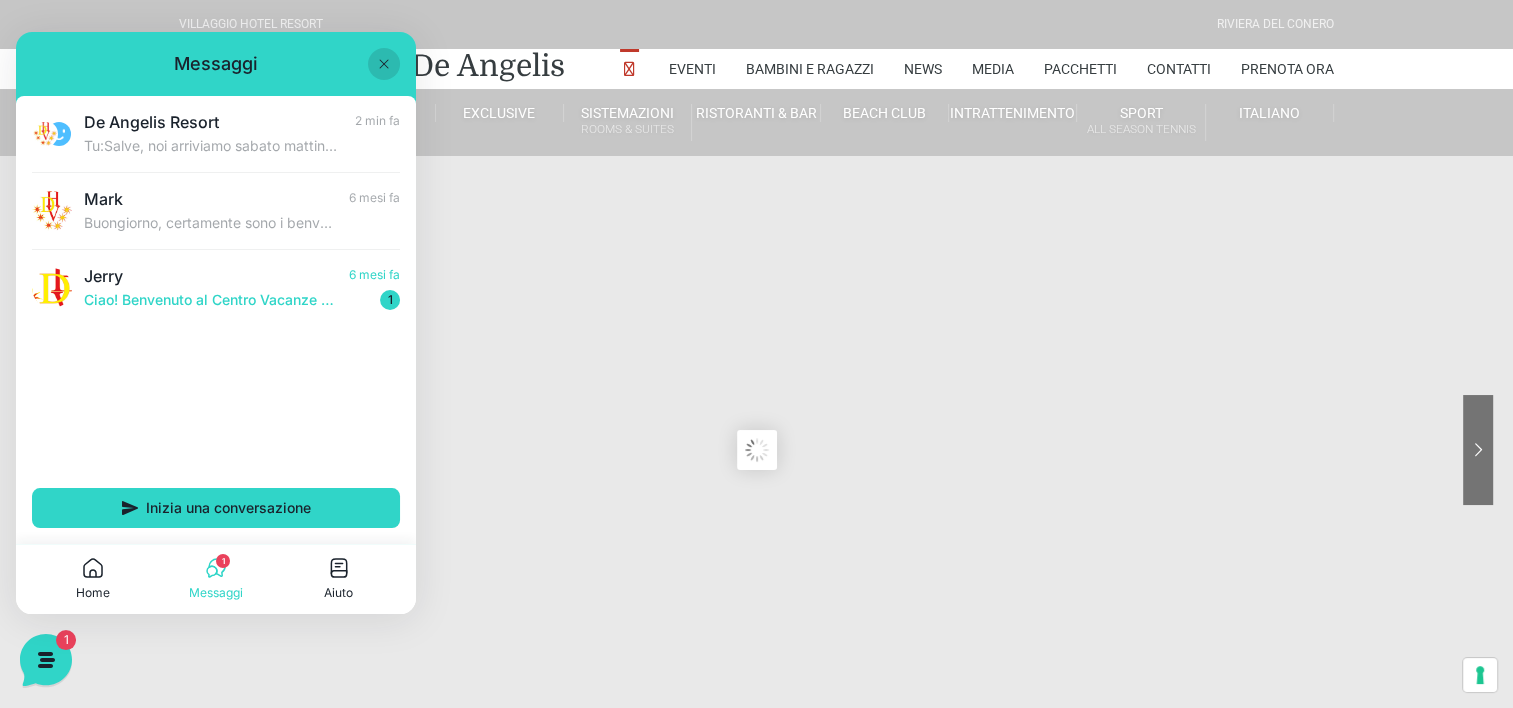 click on "Messaggi" at bounding box center [216, 593] 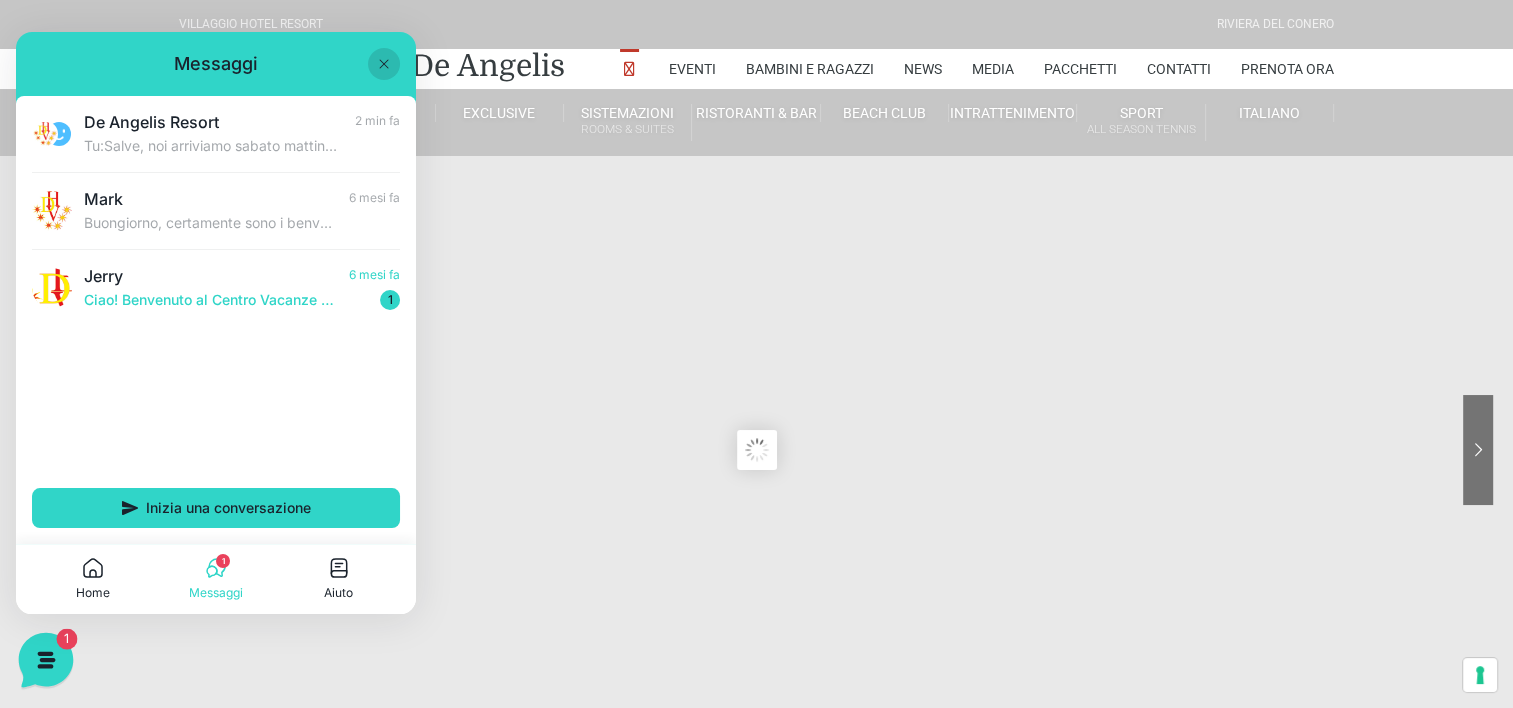 click 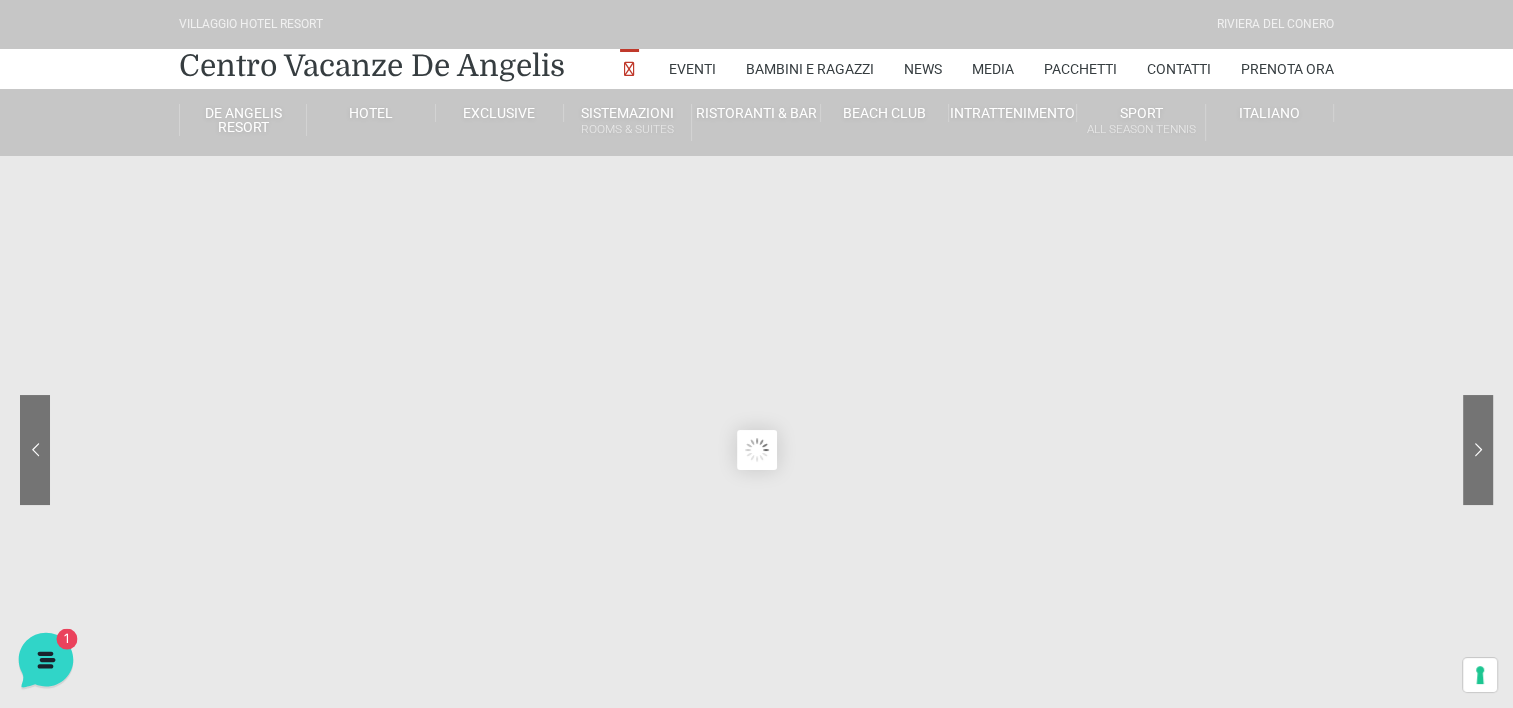 click 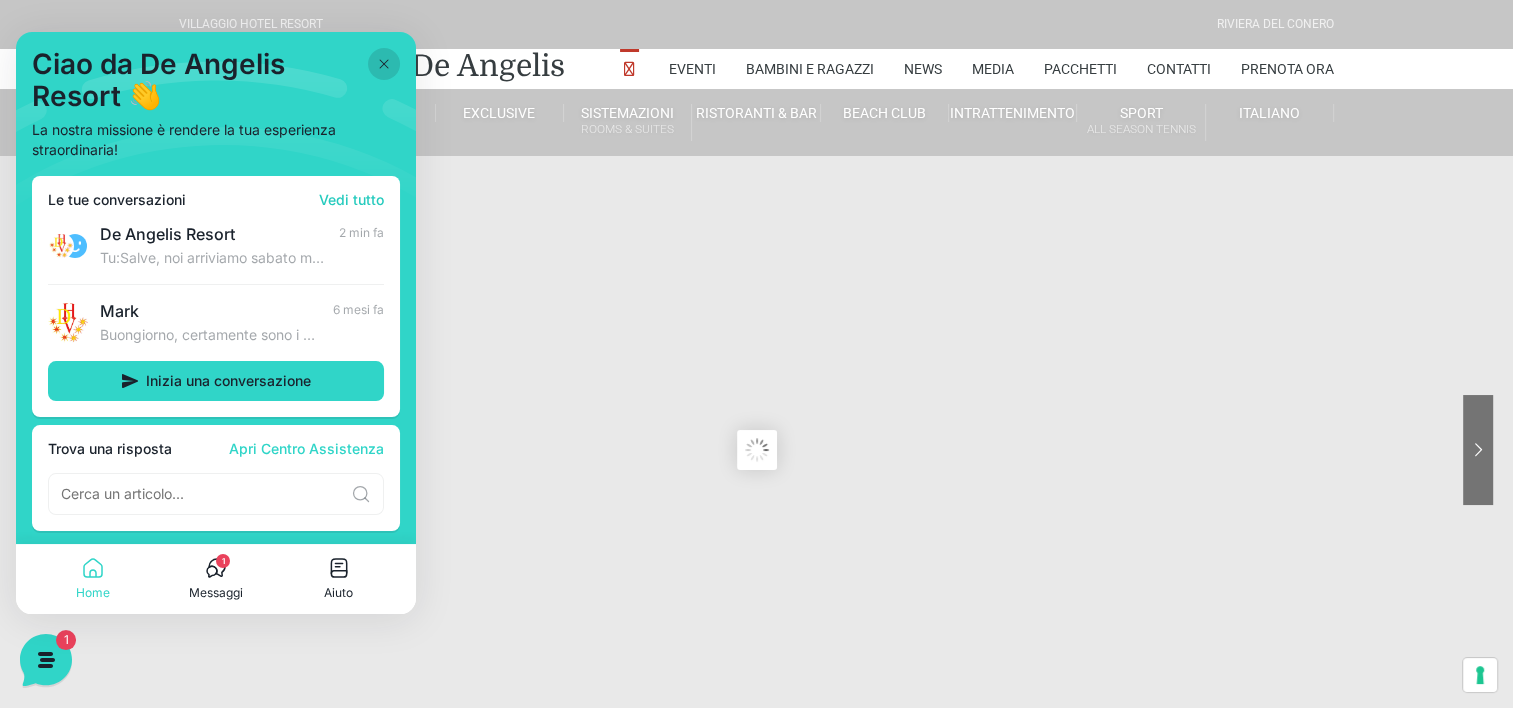 click on "Vedi tutto" at bounding box center [351, 200] 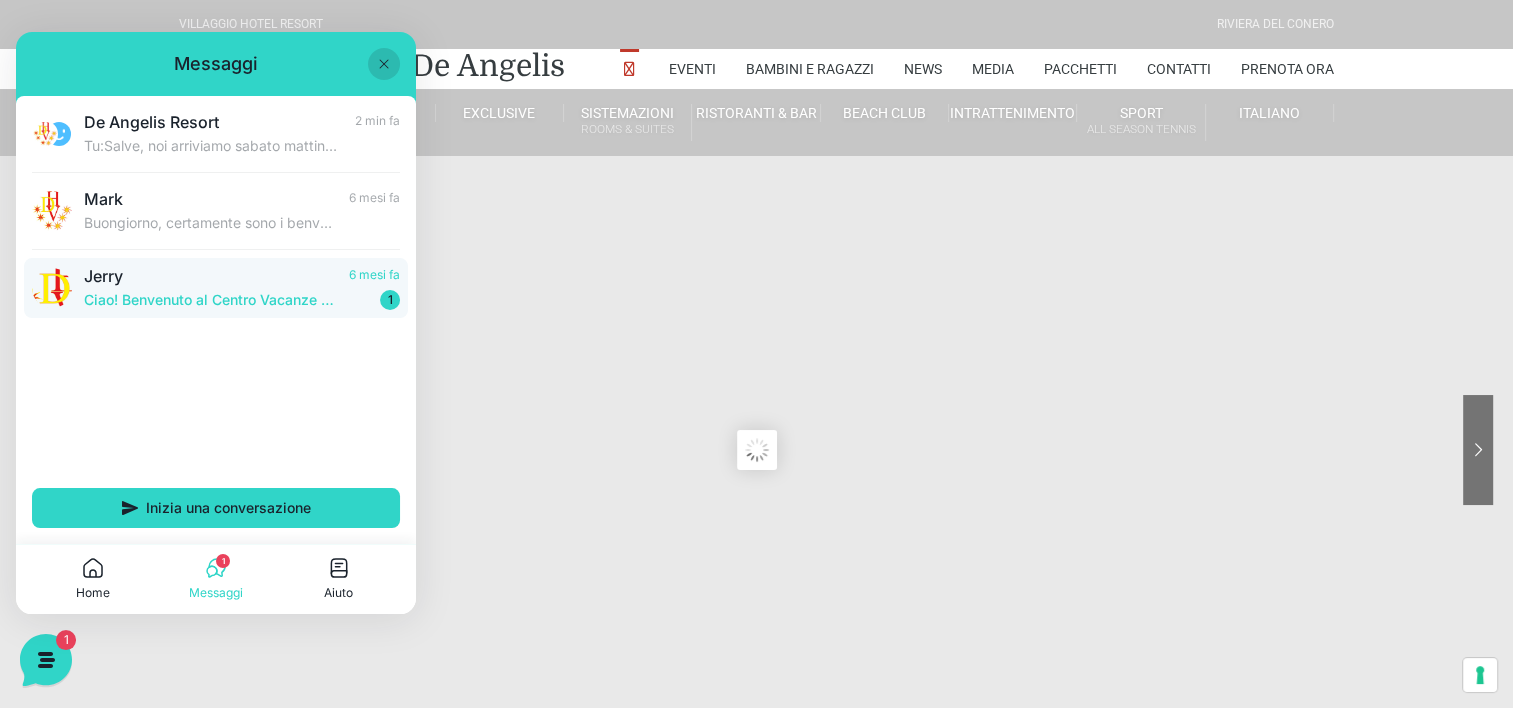 click on "Jerry" at bounding box center [210, 276] 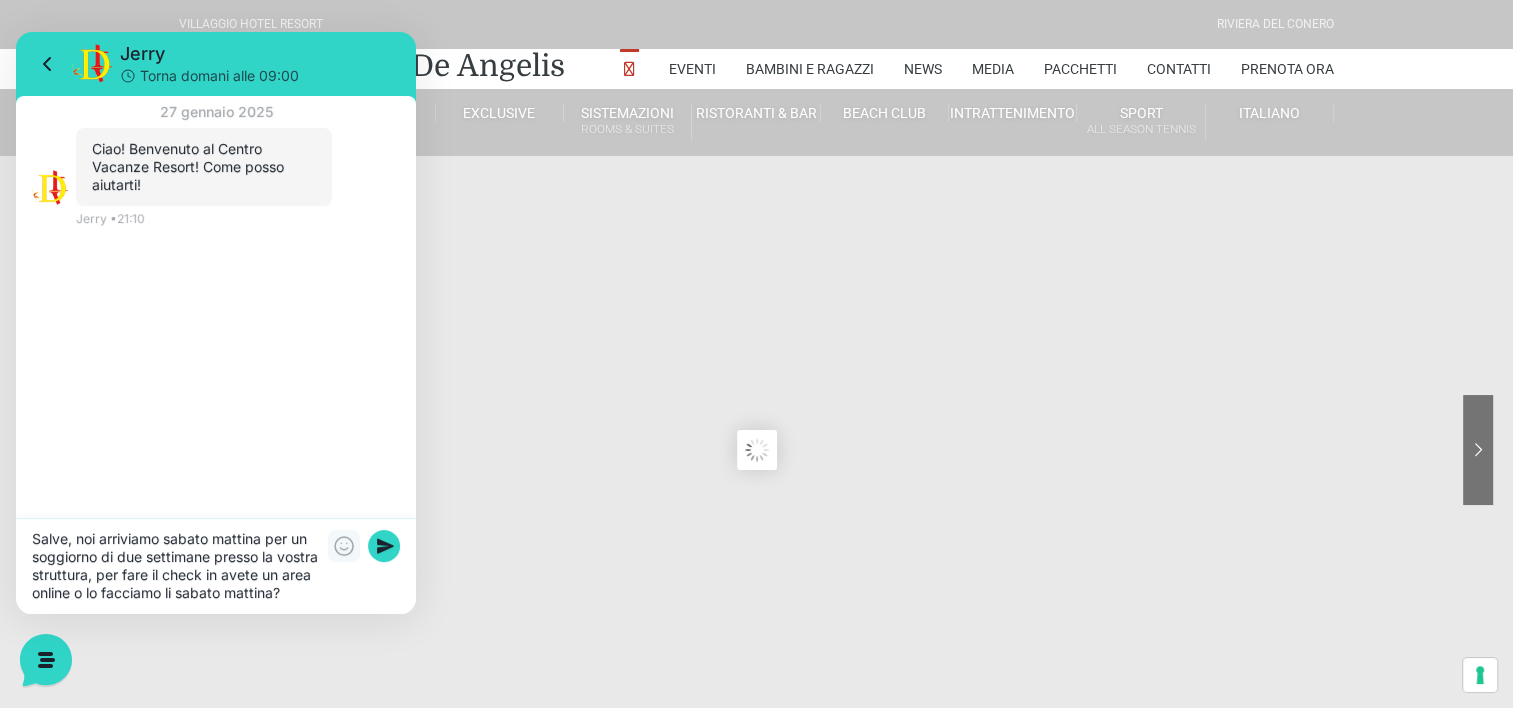 scroll, scrollTop: 16, scrollLeft: 0, axis: vertical 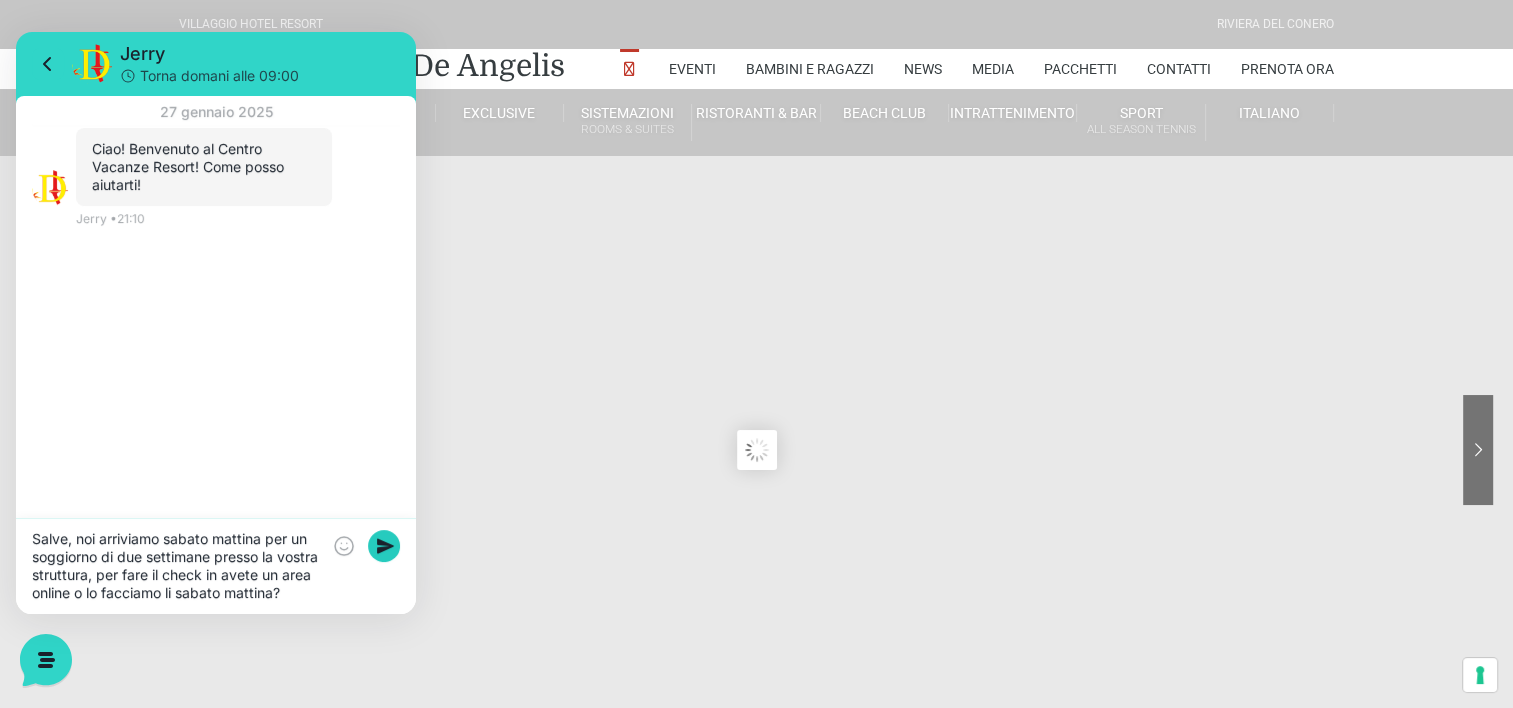 type on "Salve, noi arriviamo sabato mattina per un soggiorno di due settimane presso la vostra struttura, per fare il check in avete un area online o lo facciamo li sabato mattina?" 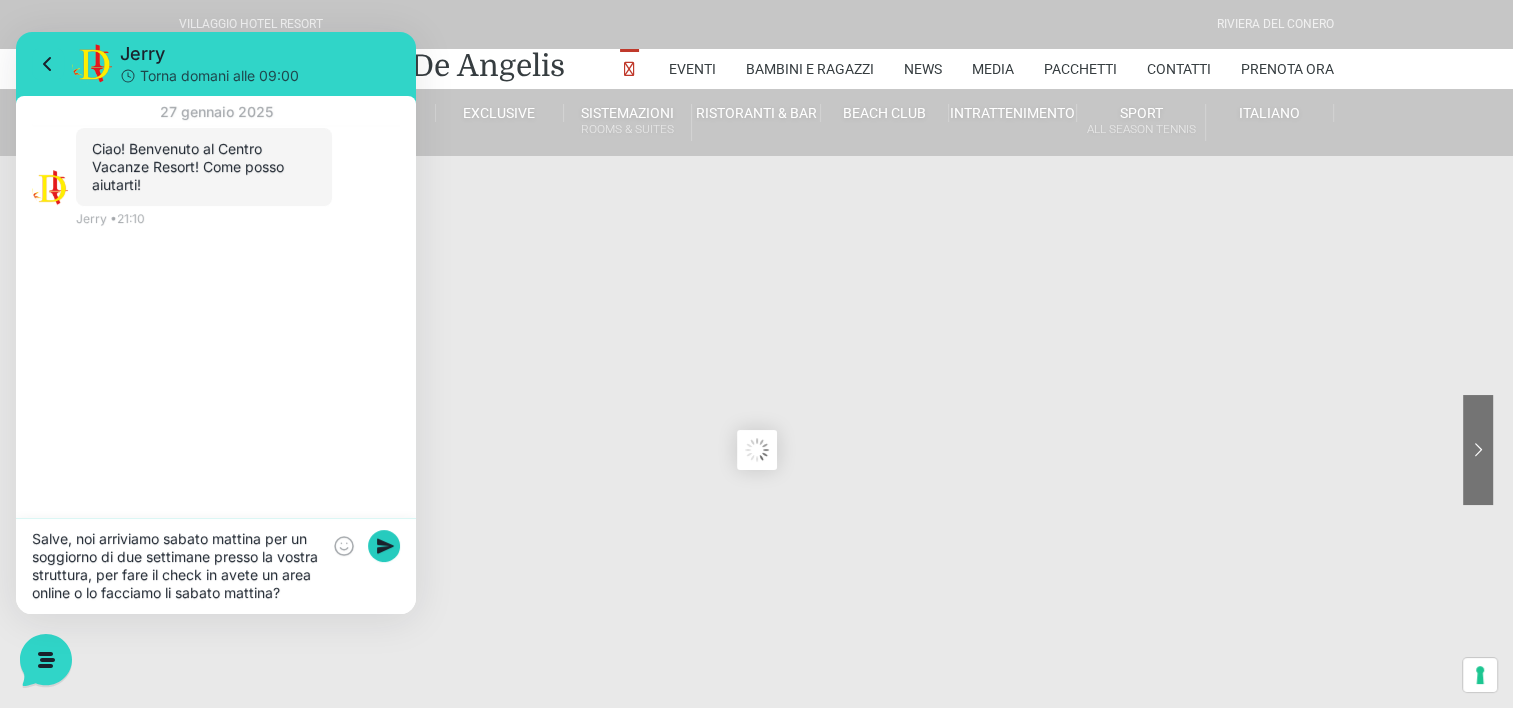 click 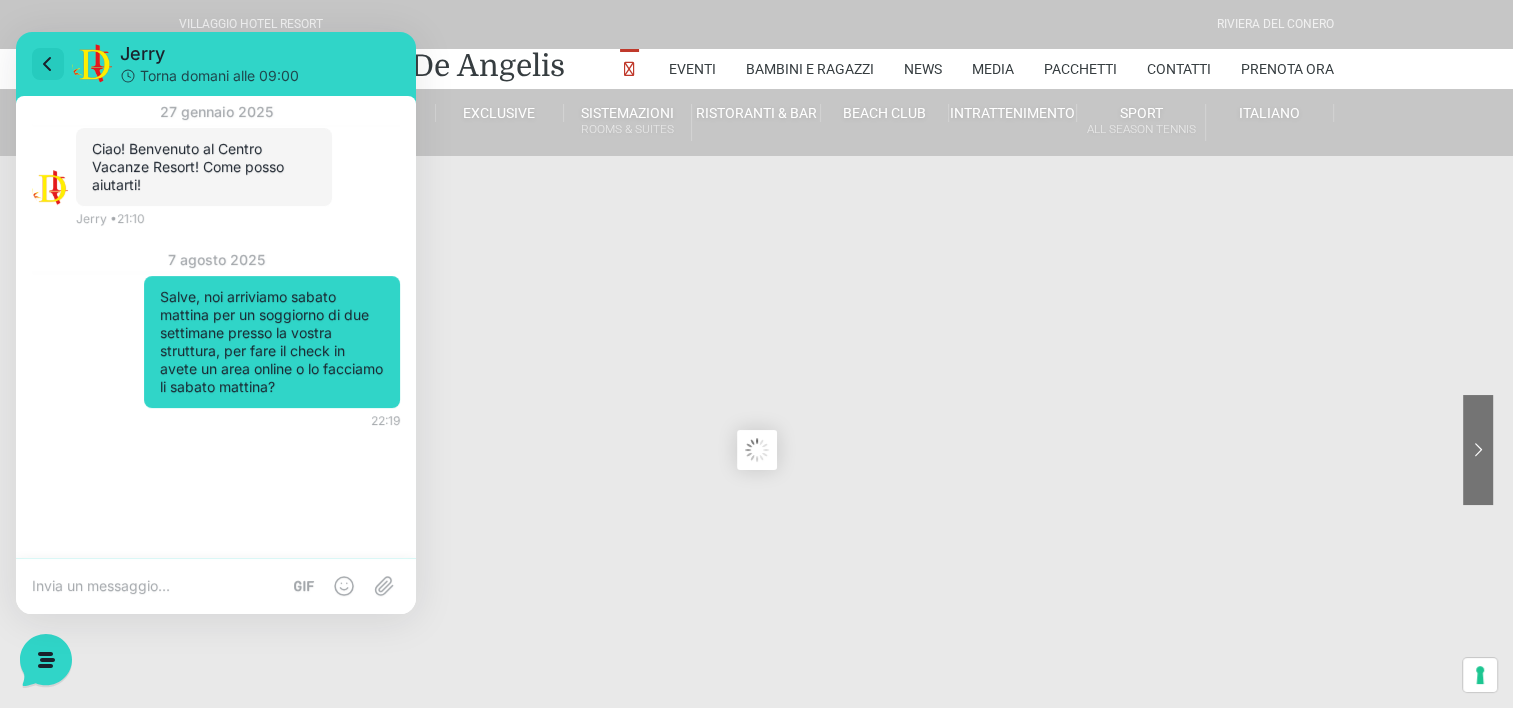 click at bounding box center [48, 64] 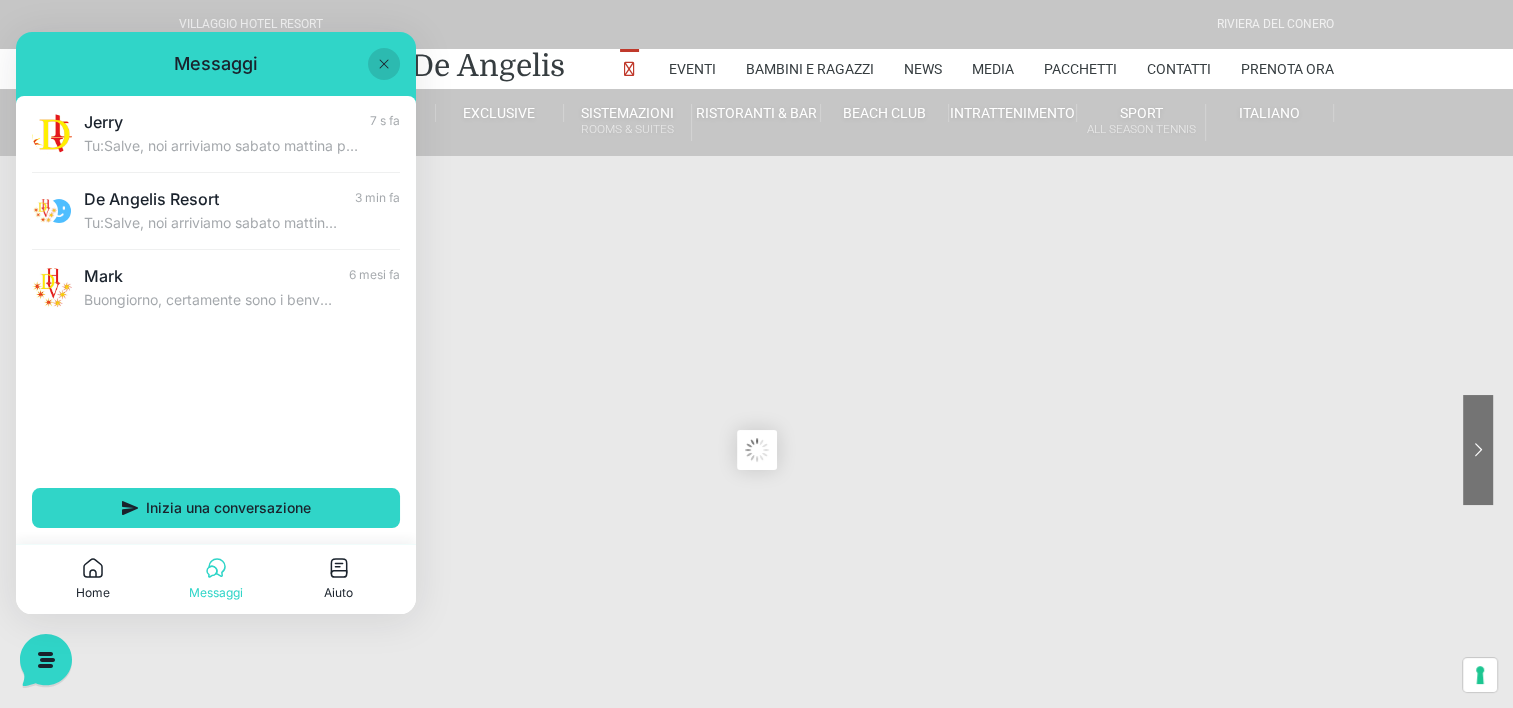 click 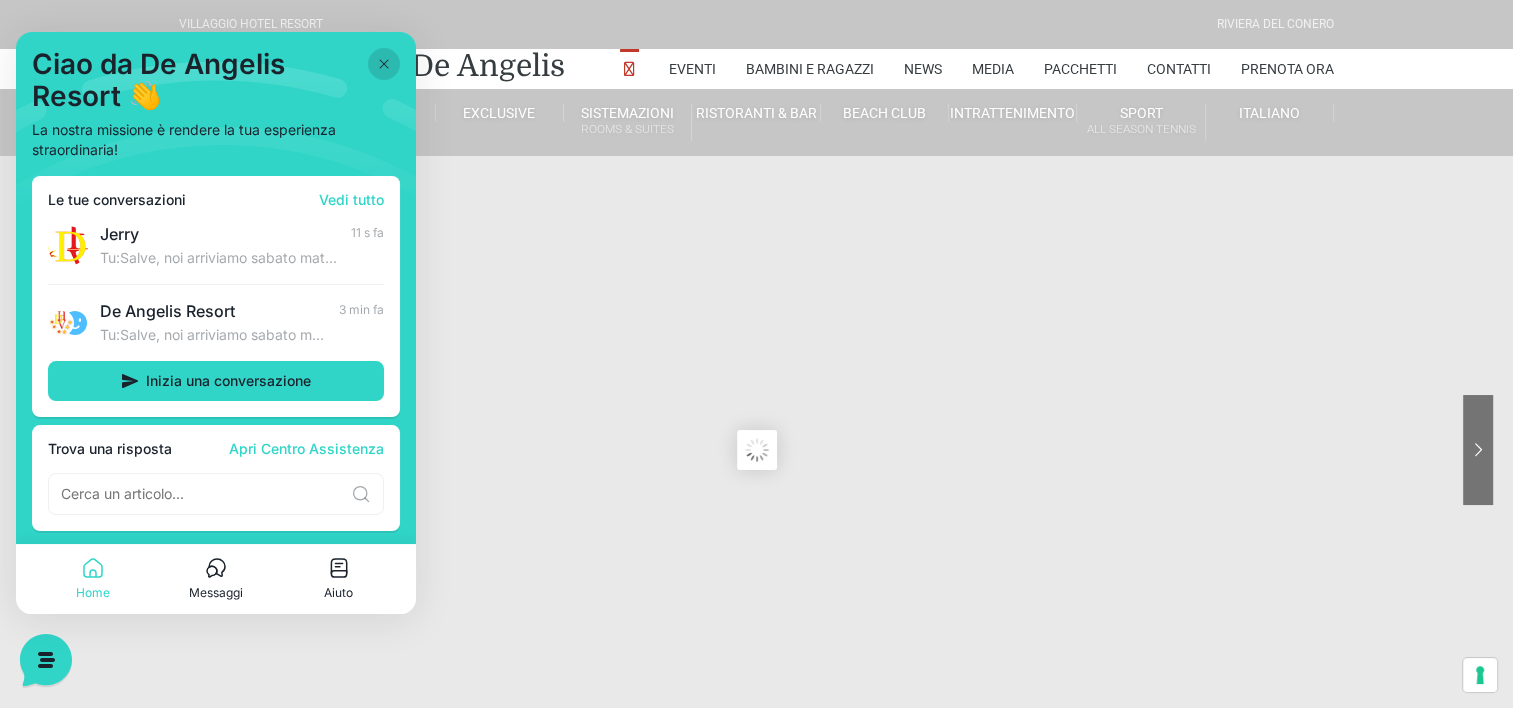 click at bounding box center (216, 494) 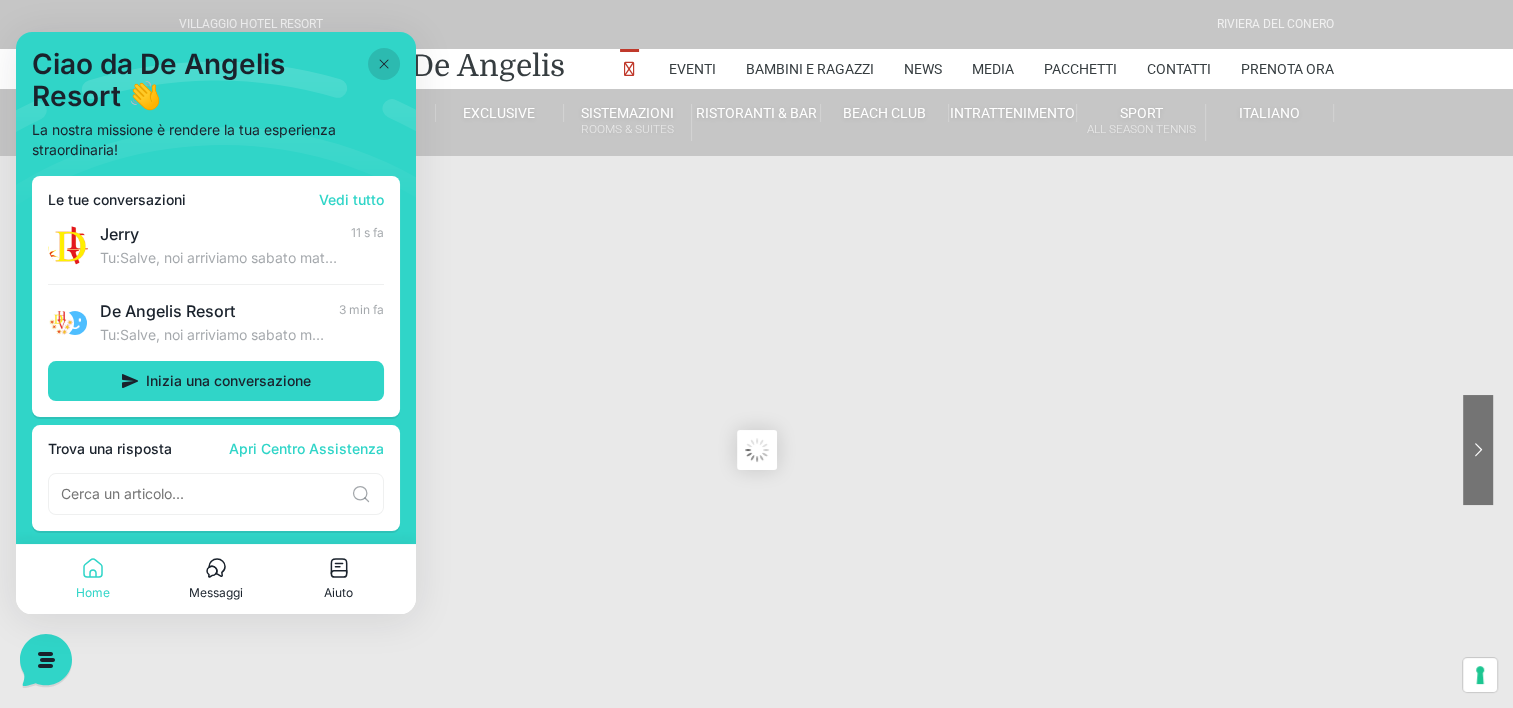 scroll, scrollTop: 1, scrollLeft: 0, axis: vertical 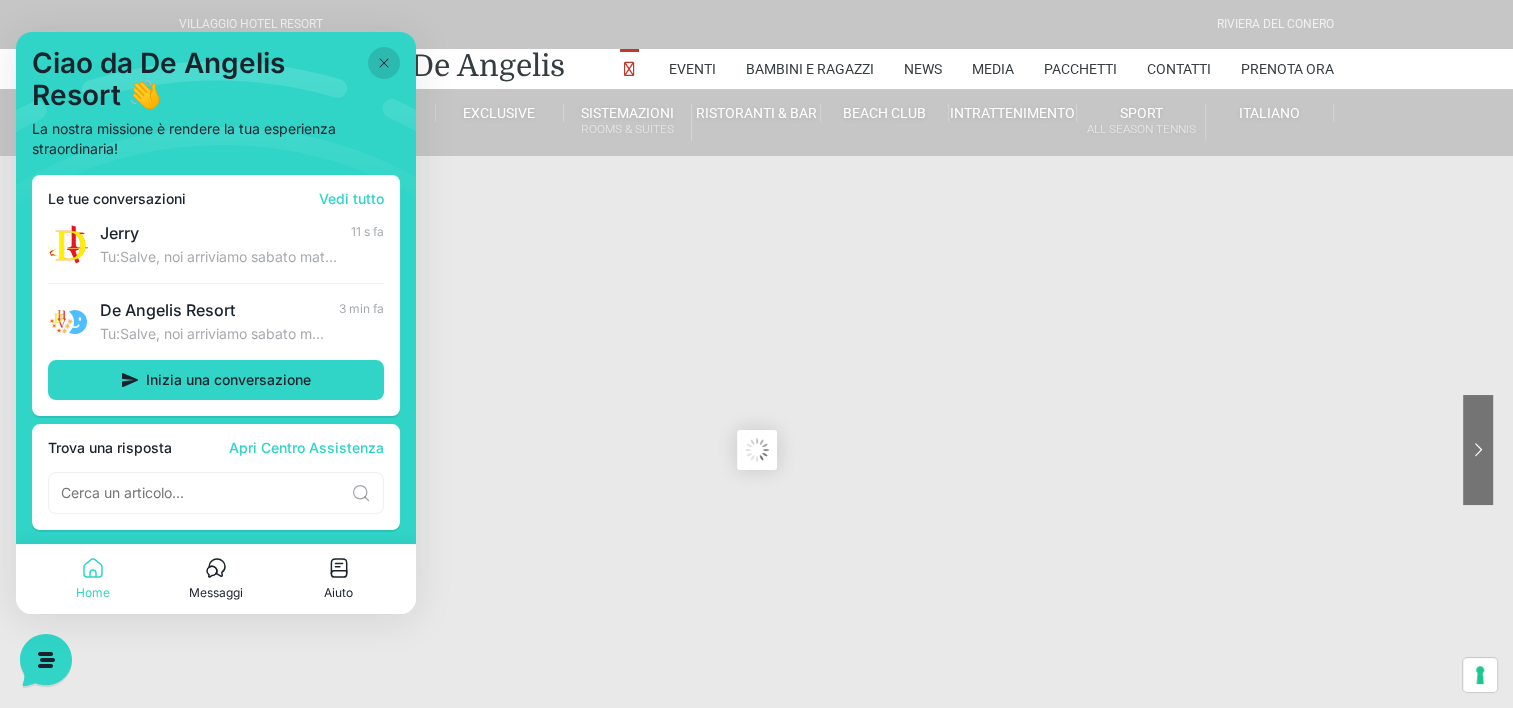 click on "Ciao da De Angelis Resort 👋 La nostra missione è rendere la tua esperienza straordinaria! Le tue conversazioni Vedi tutto Jerry Tu: Salve, noi arriviamo sabato mattina per un soggiorno di due settimane presso la vostra struttura, per fare il check in avete un area online o lo facci 11 s fa De Angelis Resort Tu: Salve, noi arriviamo sabato mattina per un soggiorno di due settimane presso la vostra struttura, per fare il check in avete un area online o lo facci 3 min fa Inizia una conversazione Trova una risposta Apri Centro Assistenza" at bounding box center [216, 288] 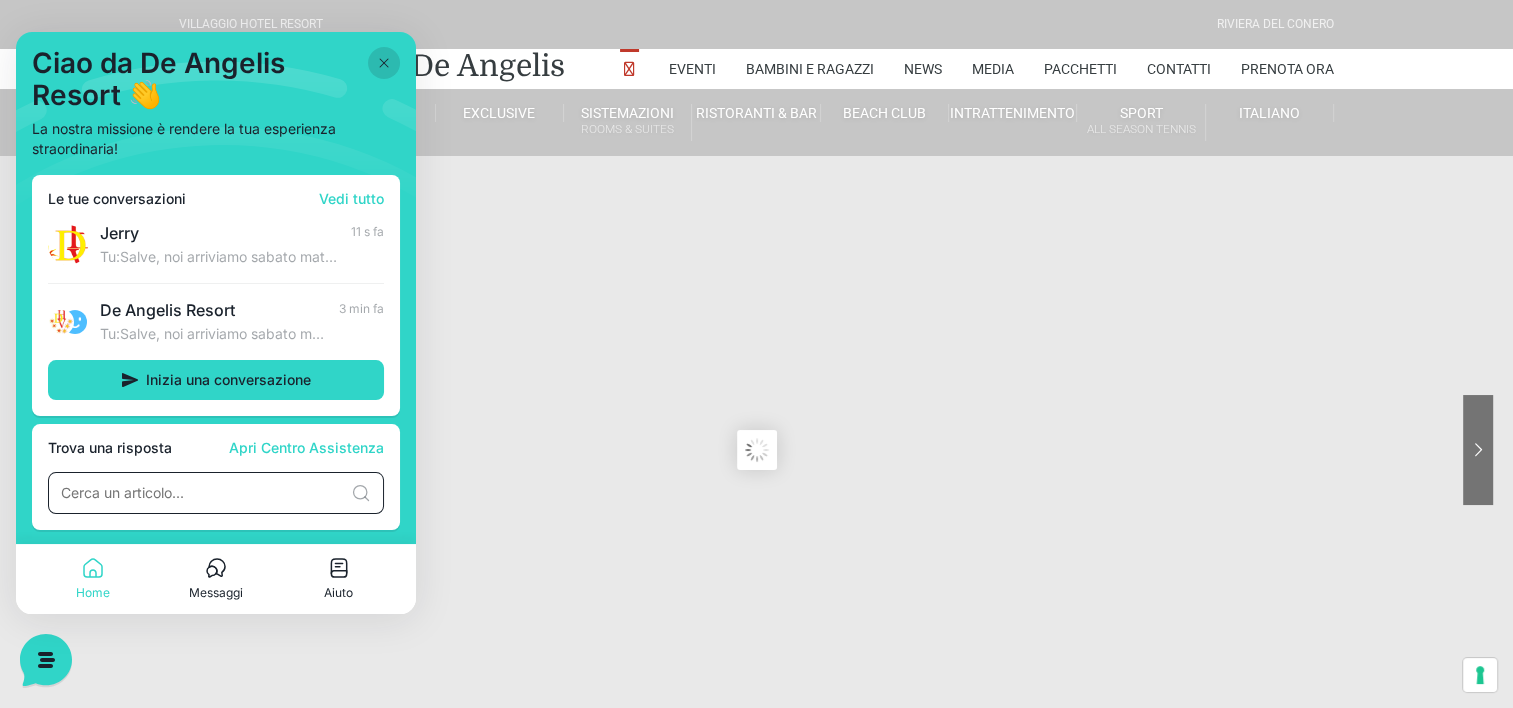click at bounding box center (202, 493) 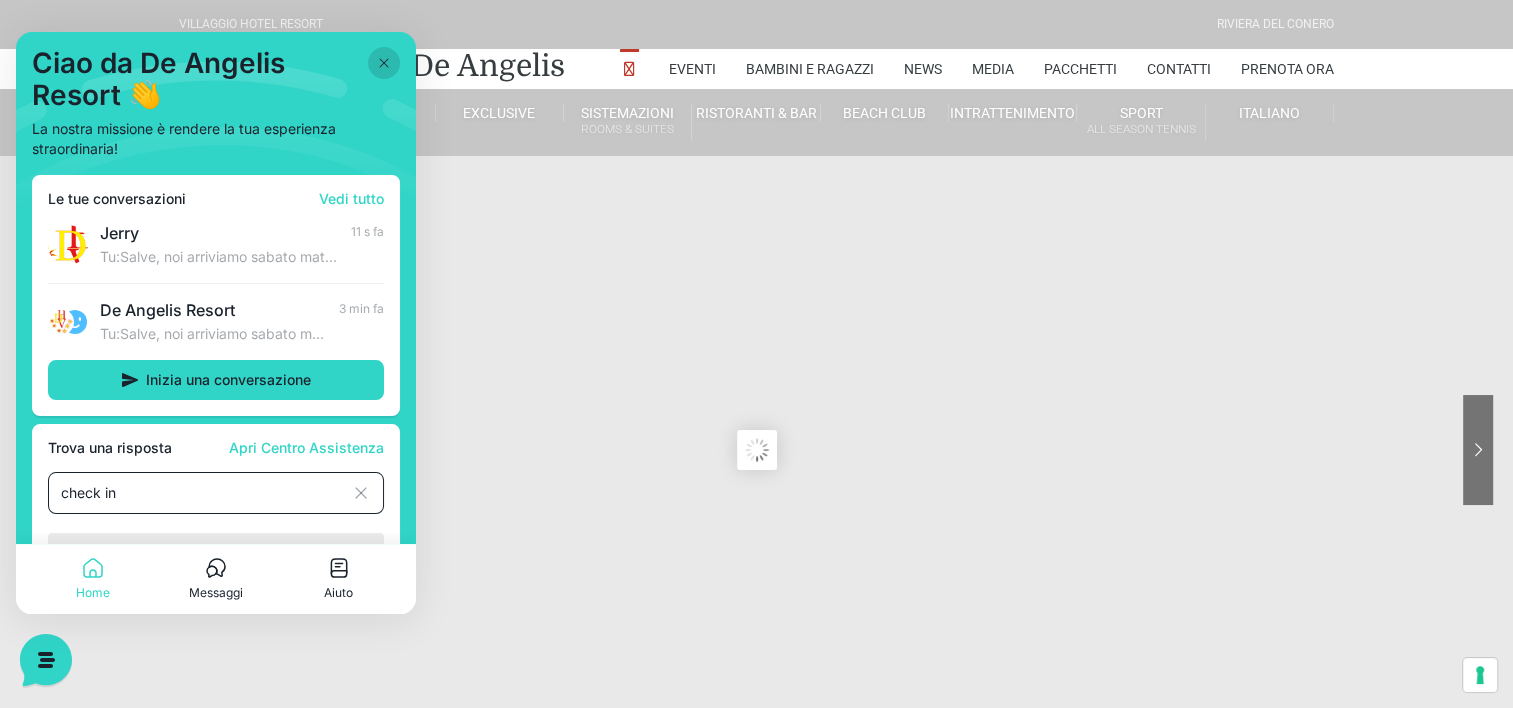 type on "check in" 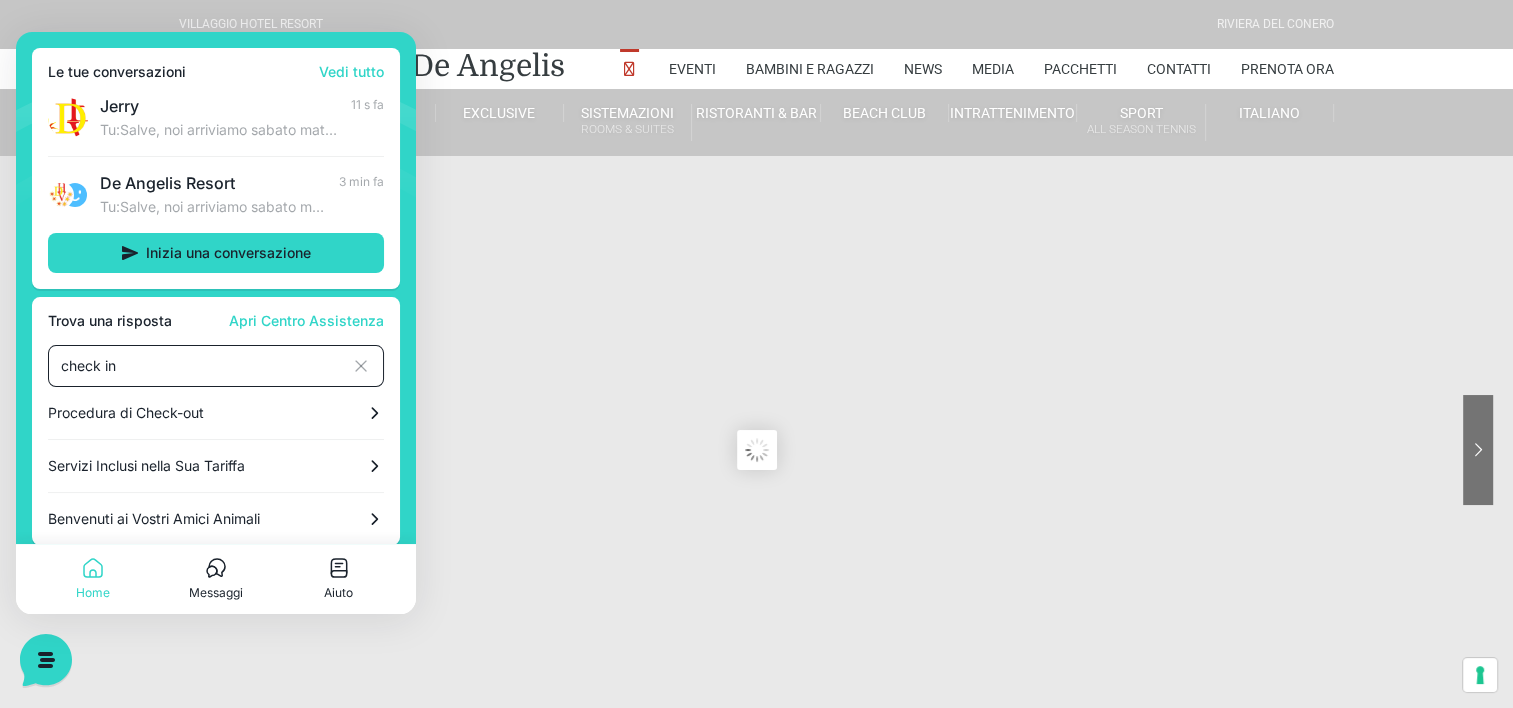 scroll, scrollTop: 143, scrollLeft: 0, axis: vertical 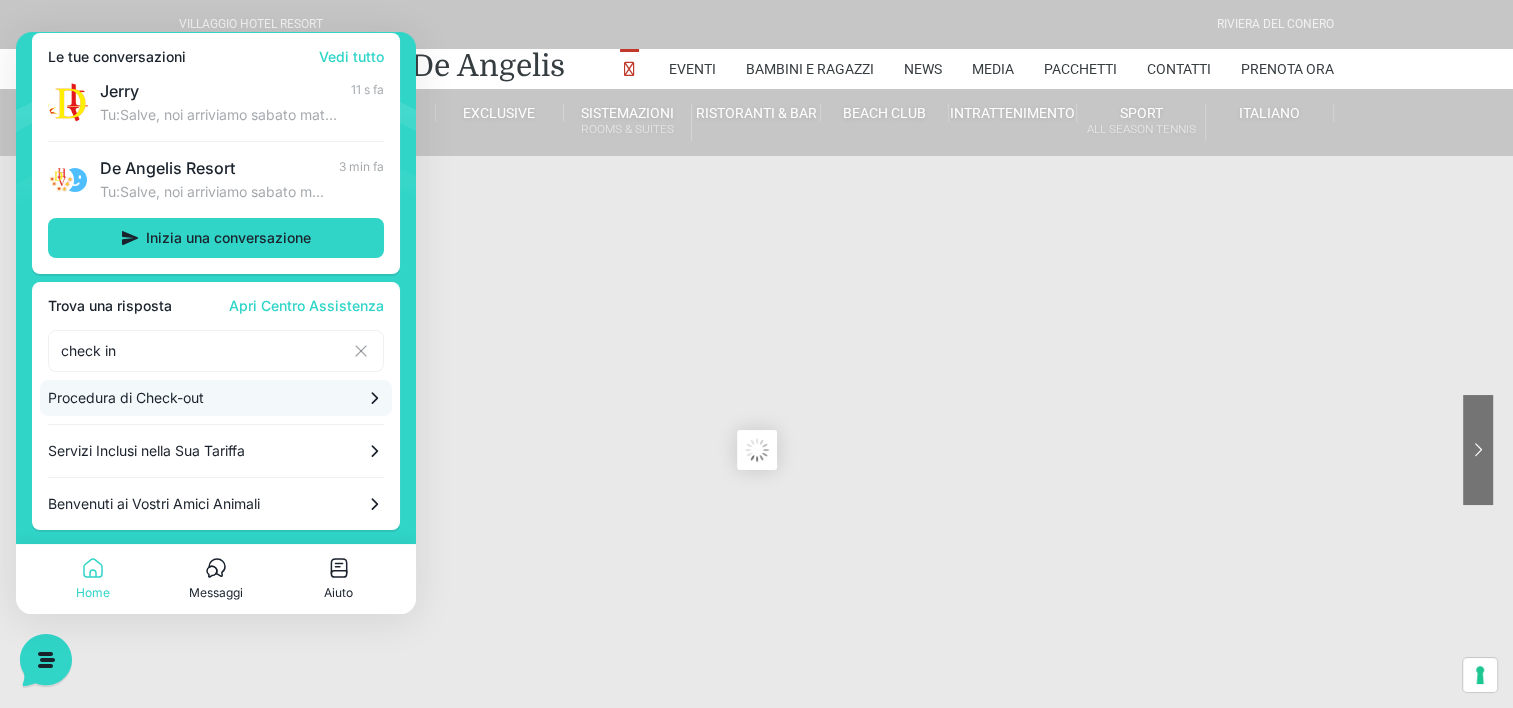 click on "Procedura di Check-out" at bounding box center [198, 398] 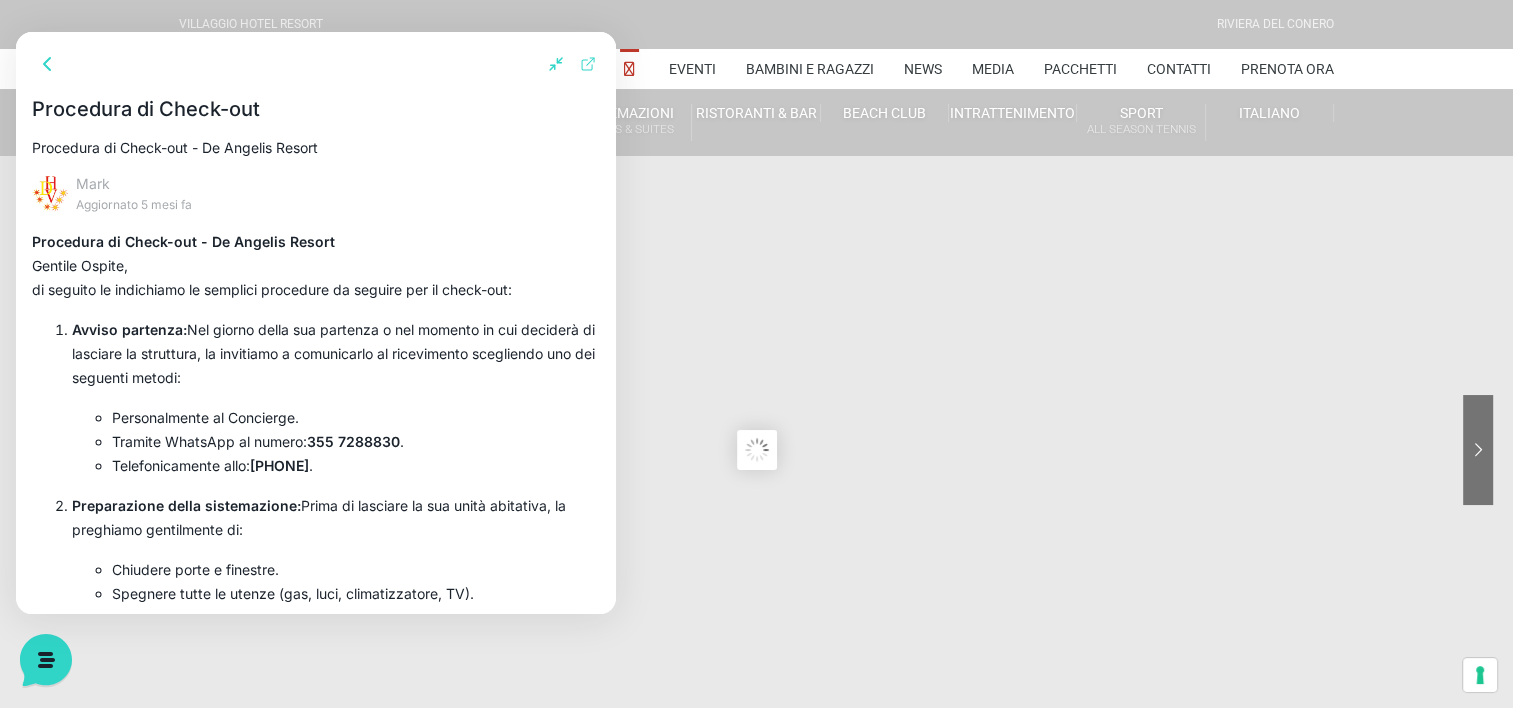 click 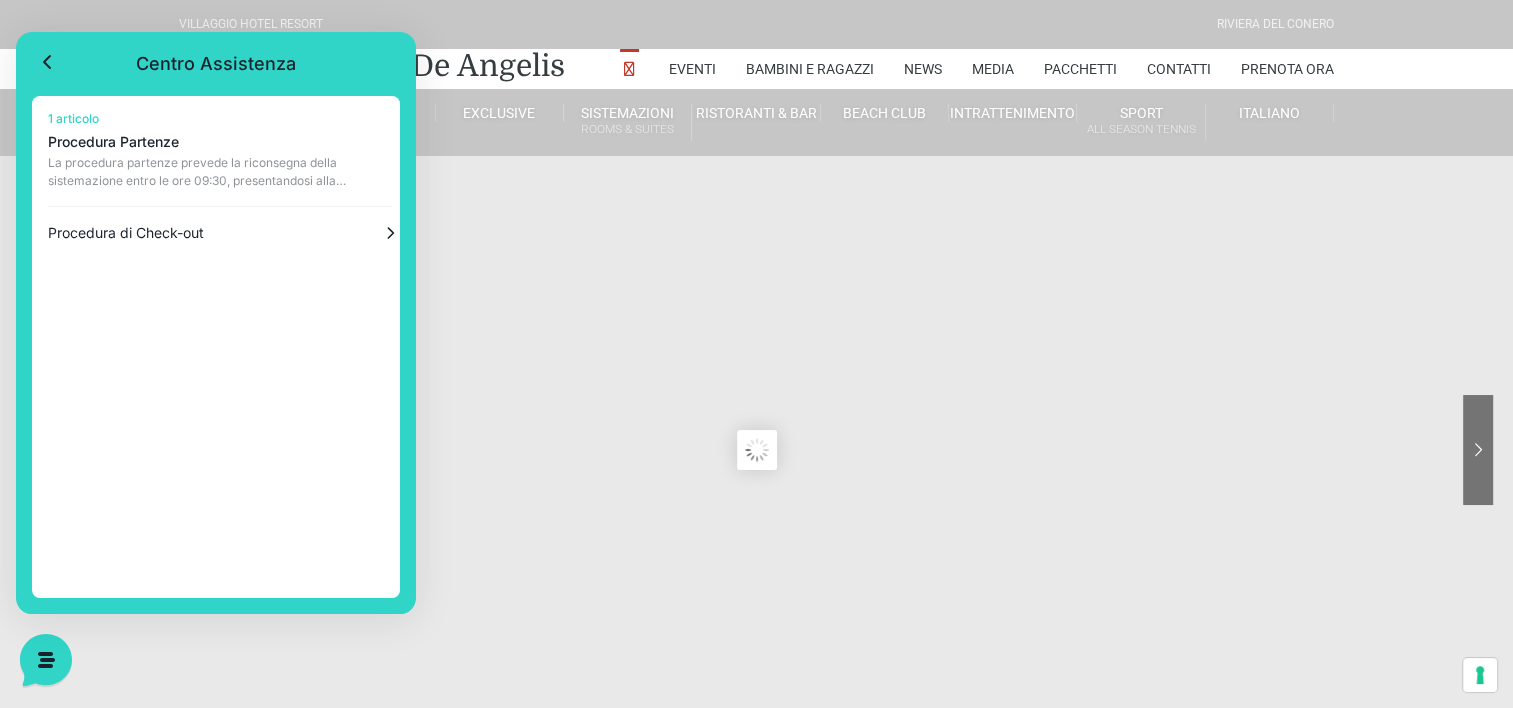 click on "Procedura Partenze" at bounding box center [220, 142] 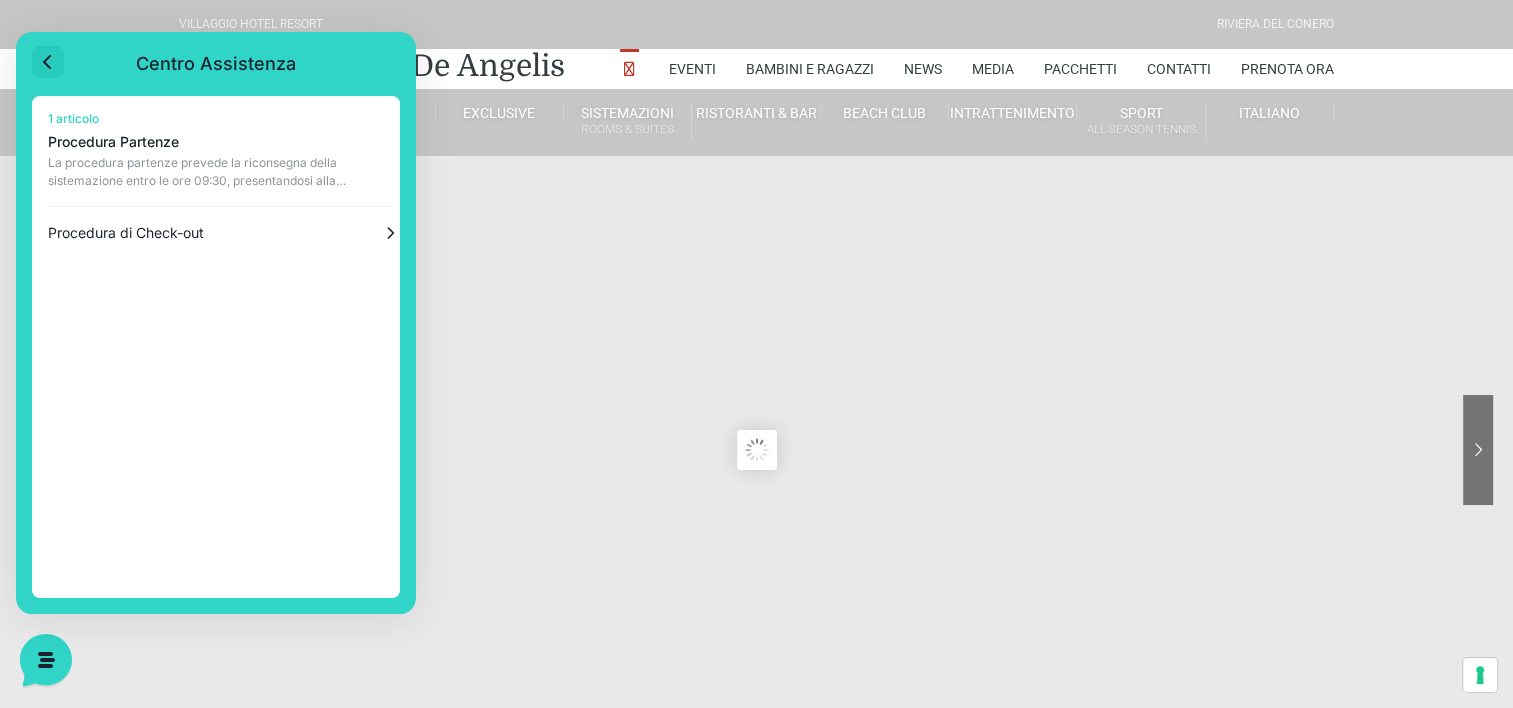 click 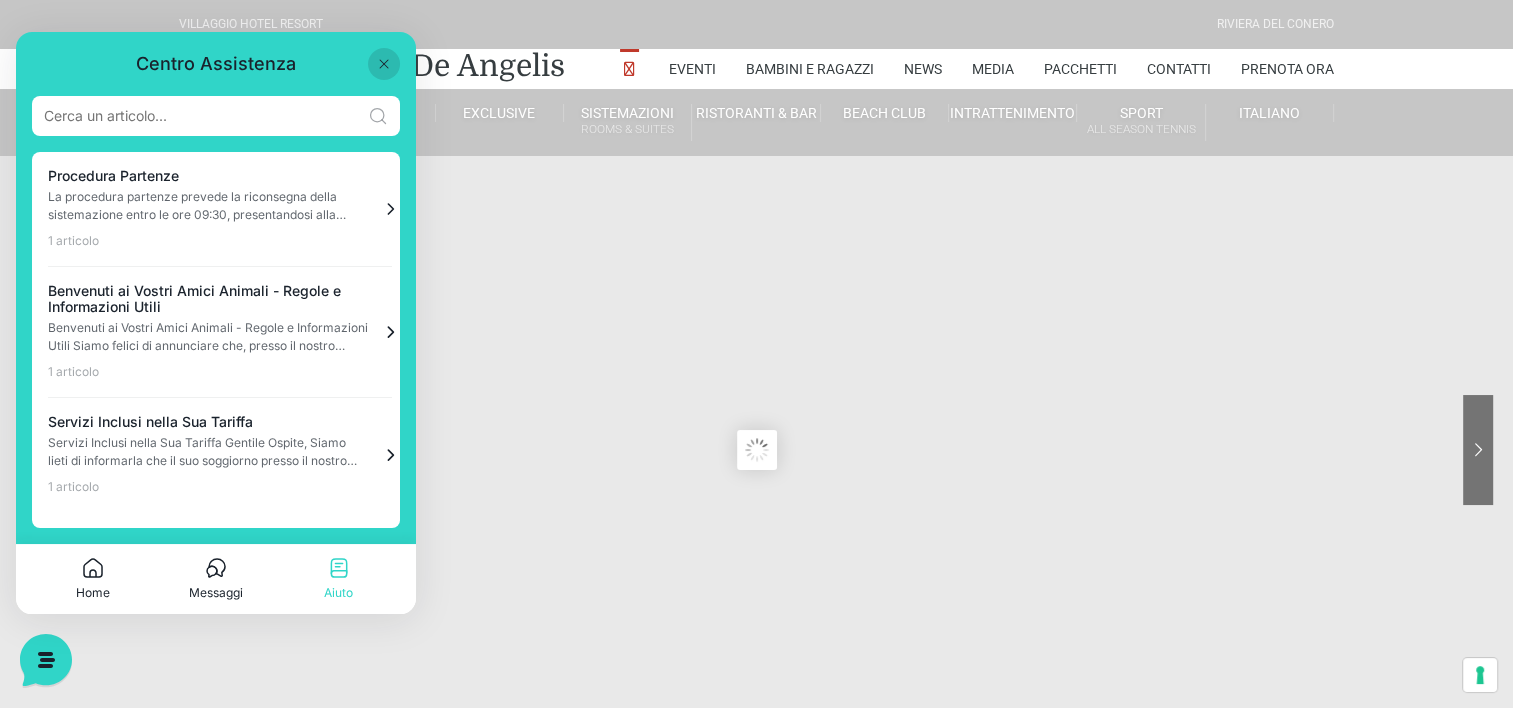 click at bounding box center (202, 116) 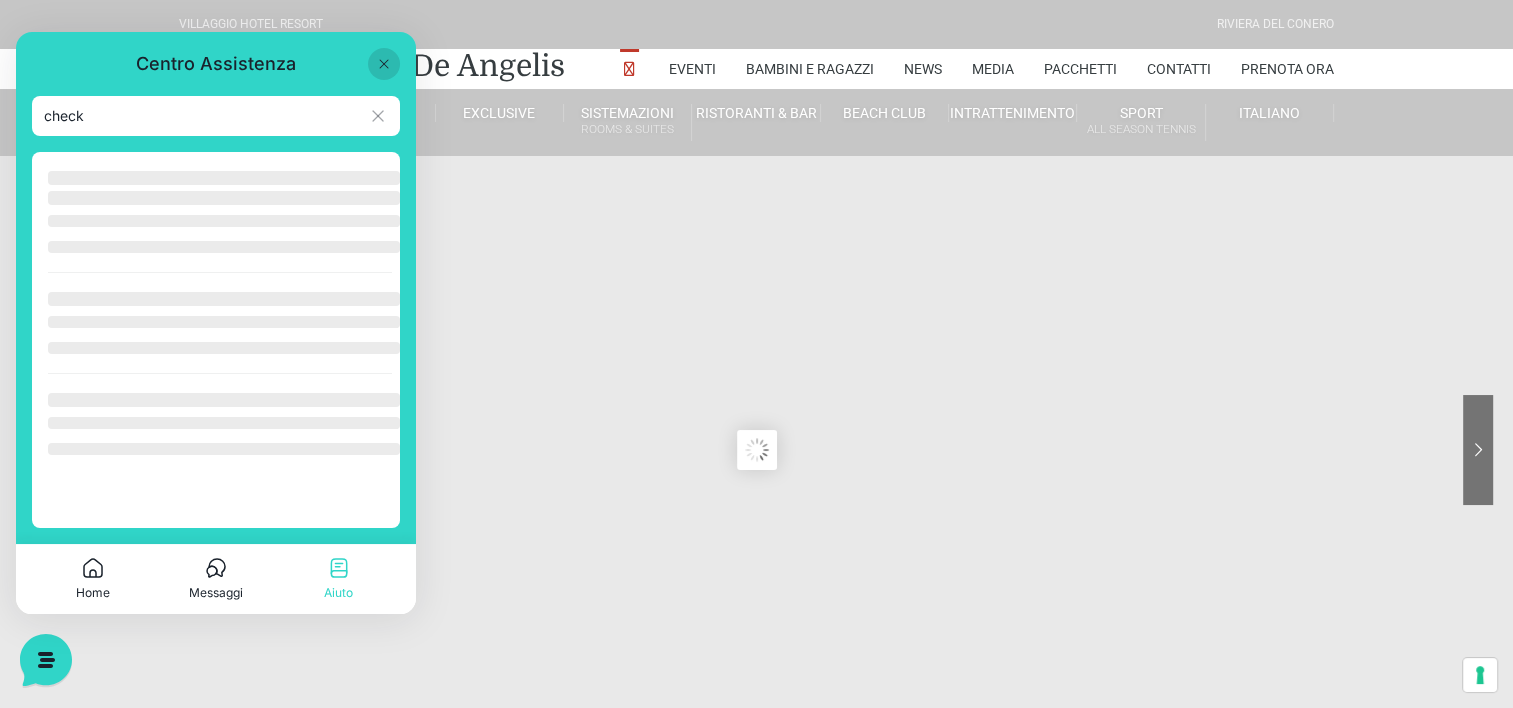 type on "check" 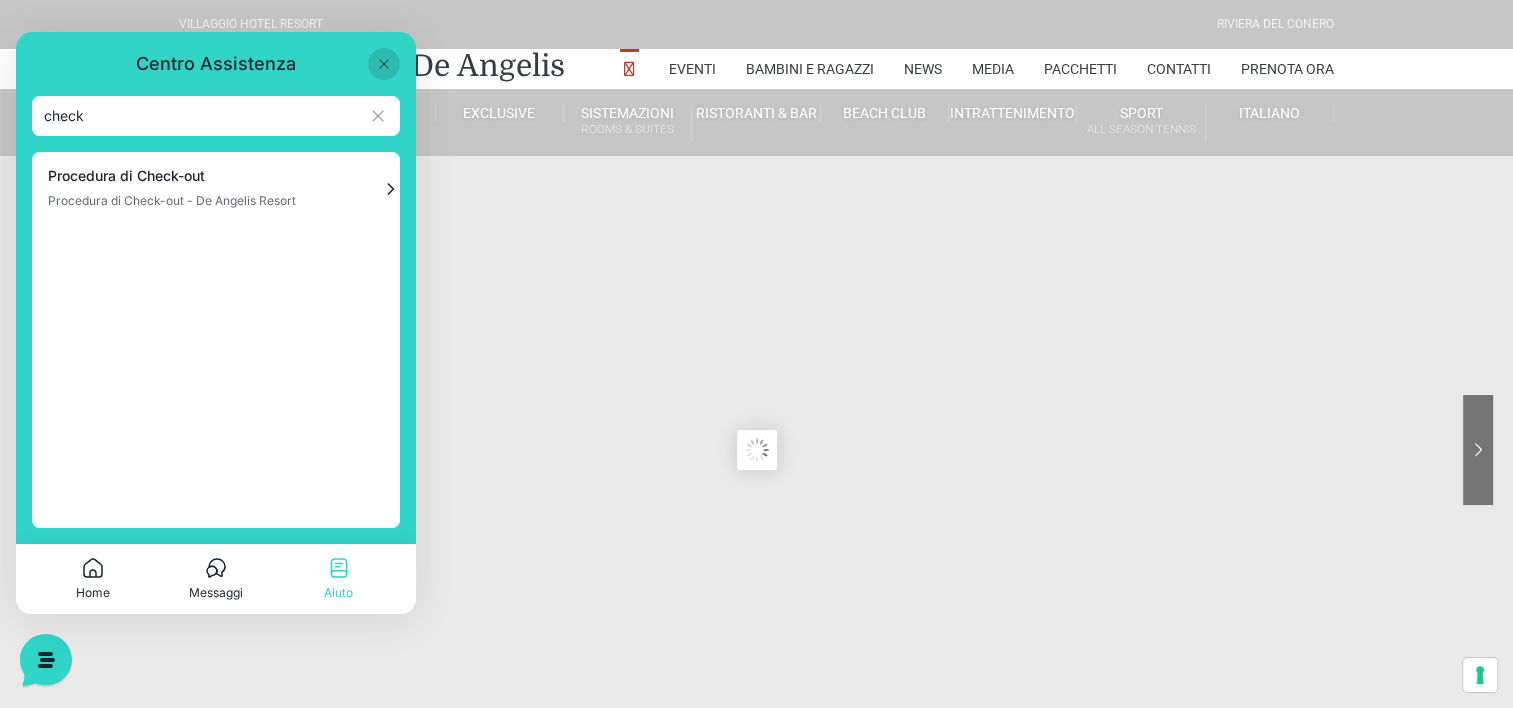 click 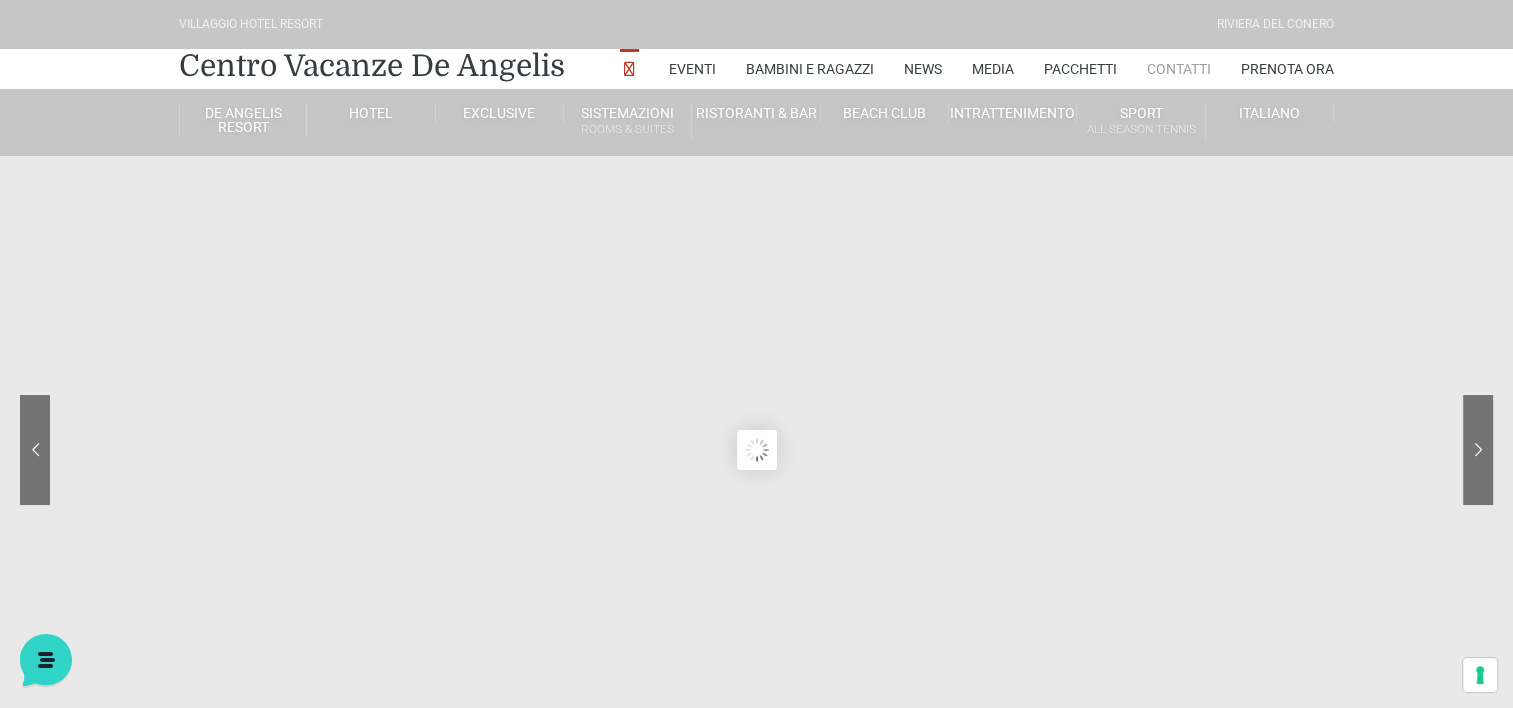 click on "Contatti" at bounding box center [1179, 69] 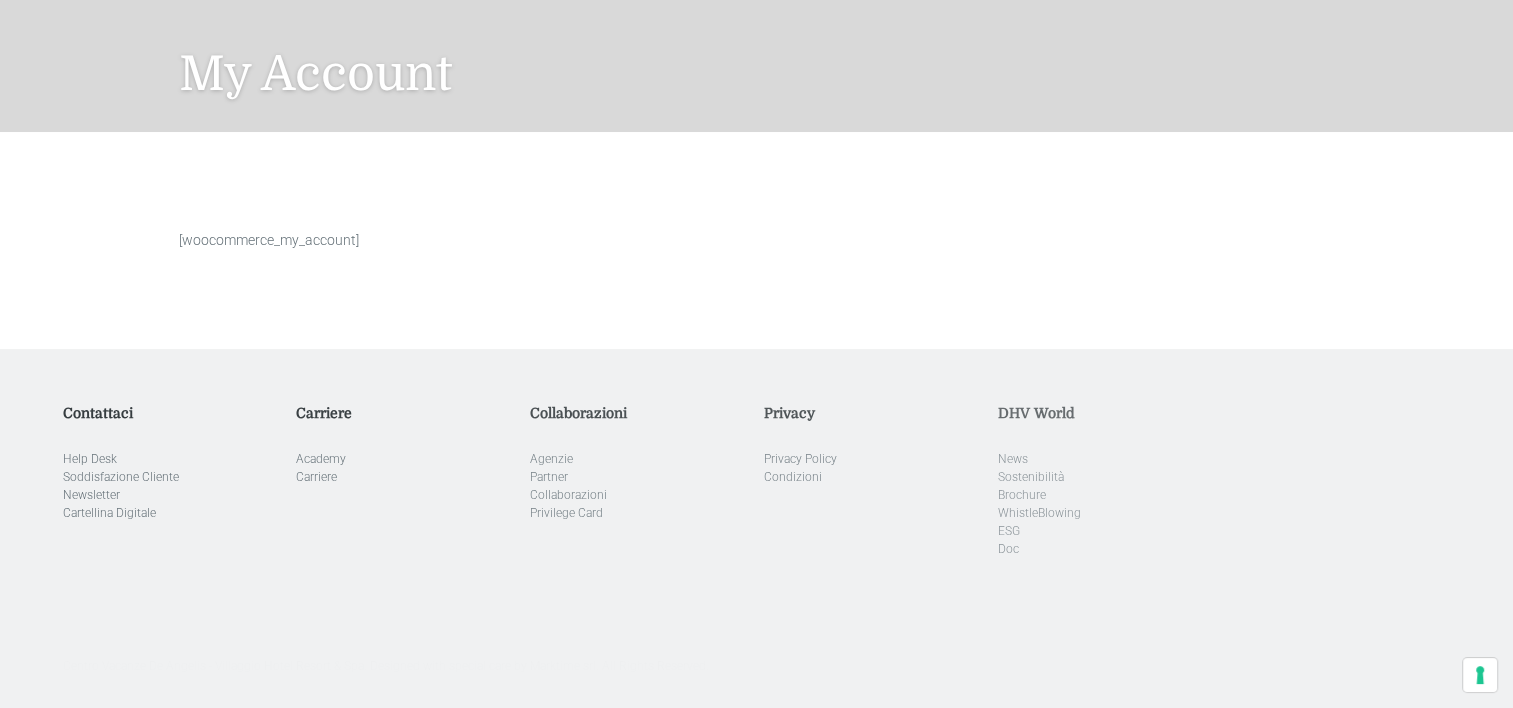 scroll, scrollTop: 0, scrollLeft: 0, axis: both 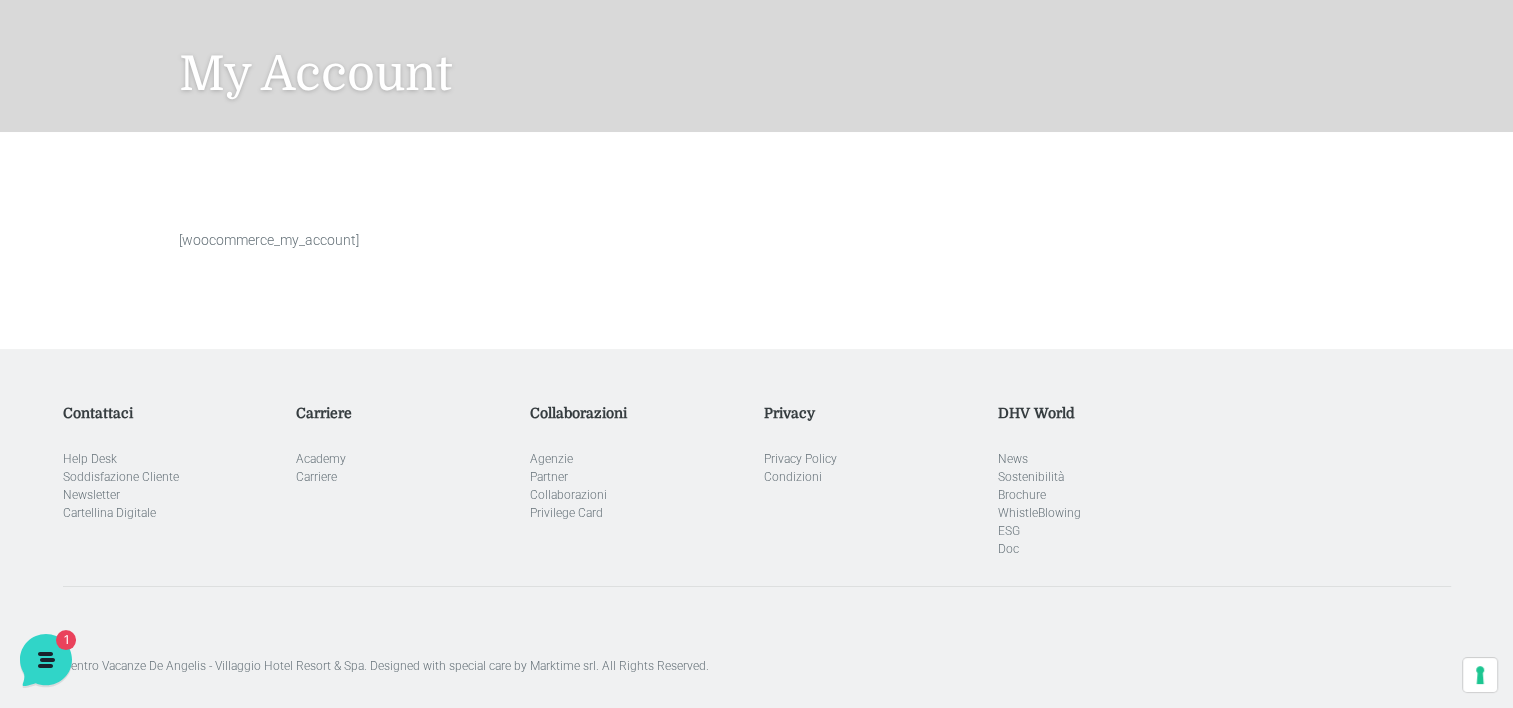 click on "[woocommerce_my_account]" at bounding box center (757, 240) 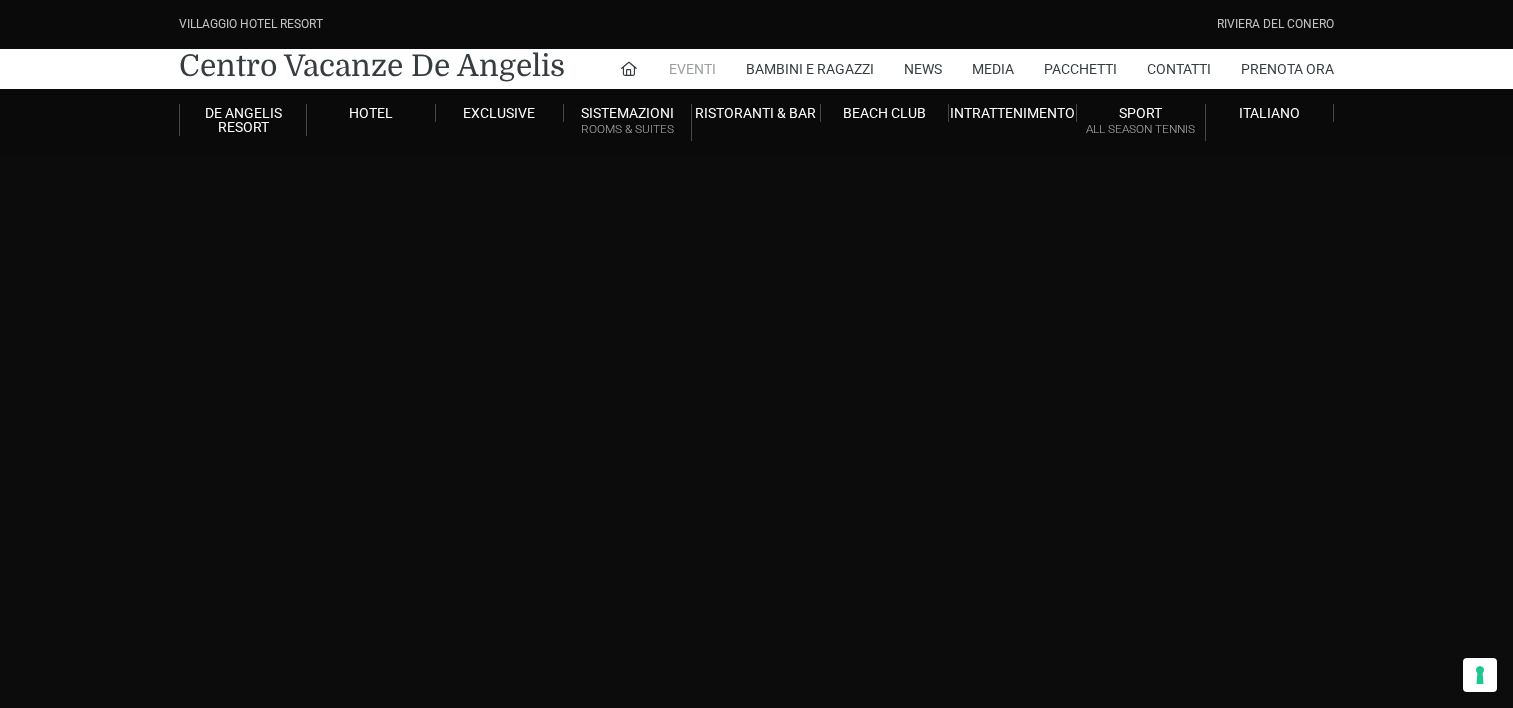 scroll, scrollTop: 0, scrollLeft: 0, axis: both 